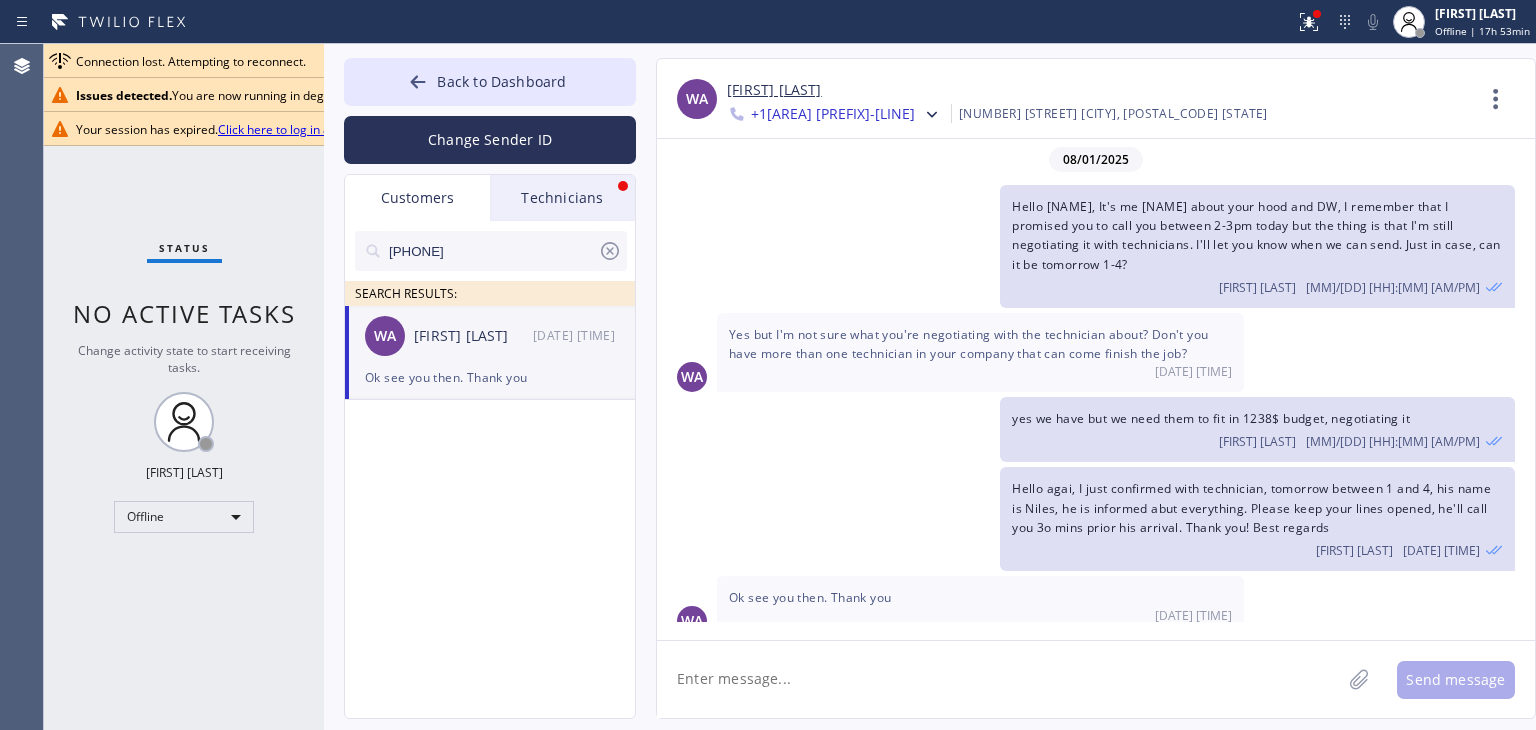 scroll, scrollTop: 0, scrollLeft: 0, axis: both 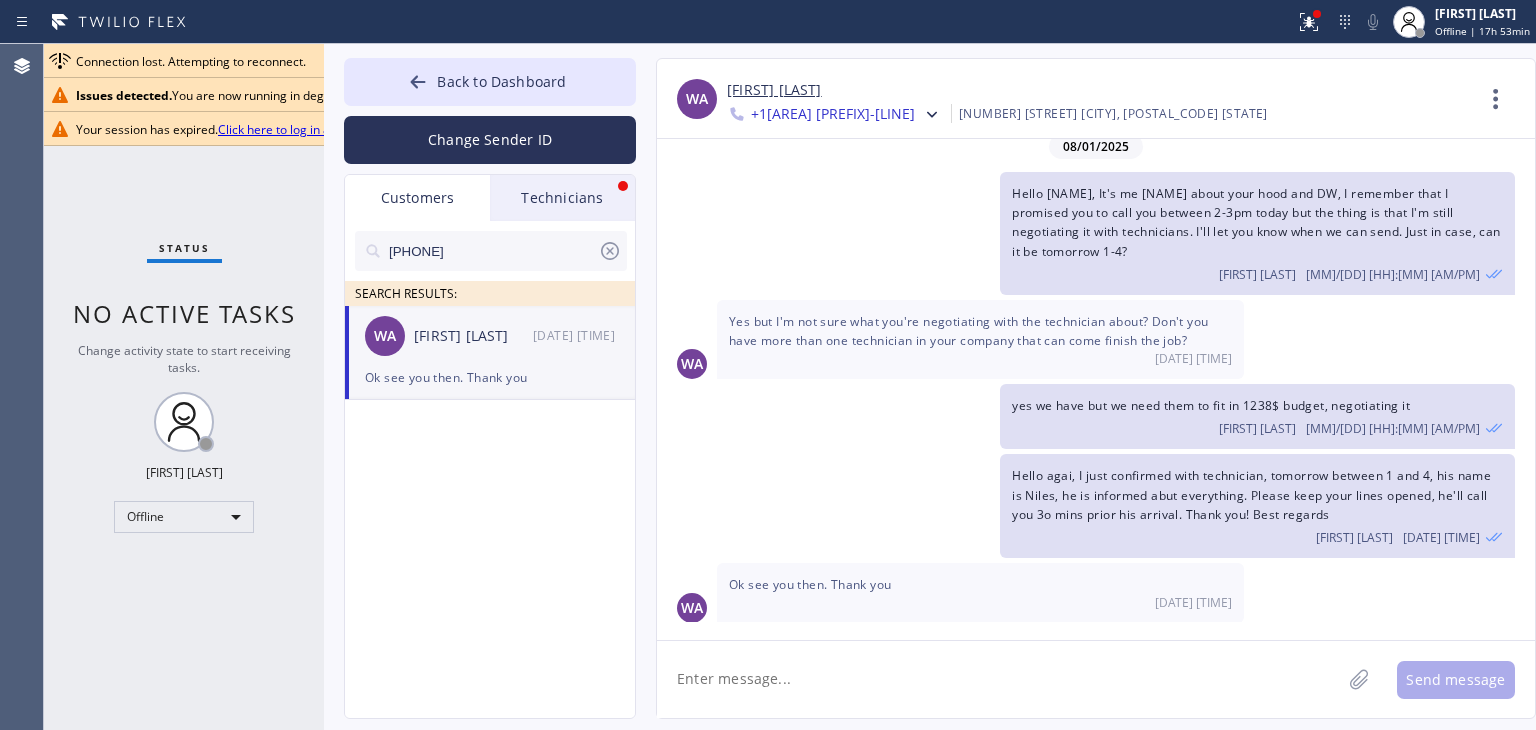 click on "Technicians" at bounding box center (562, 198) 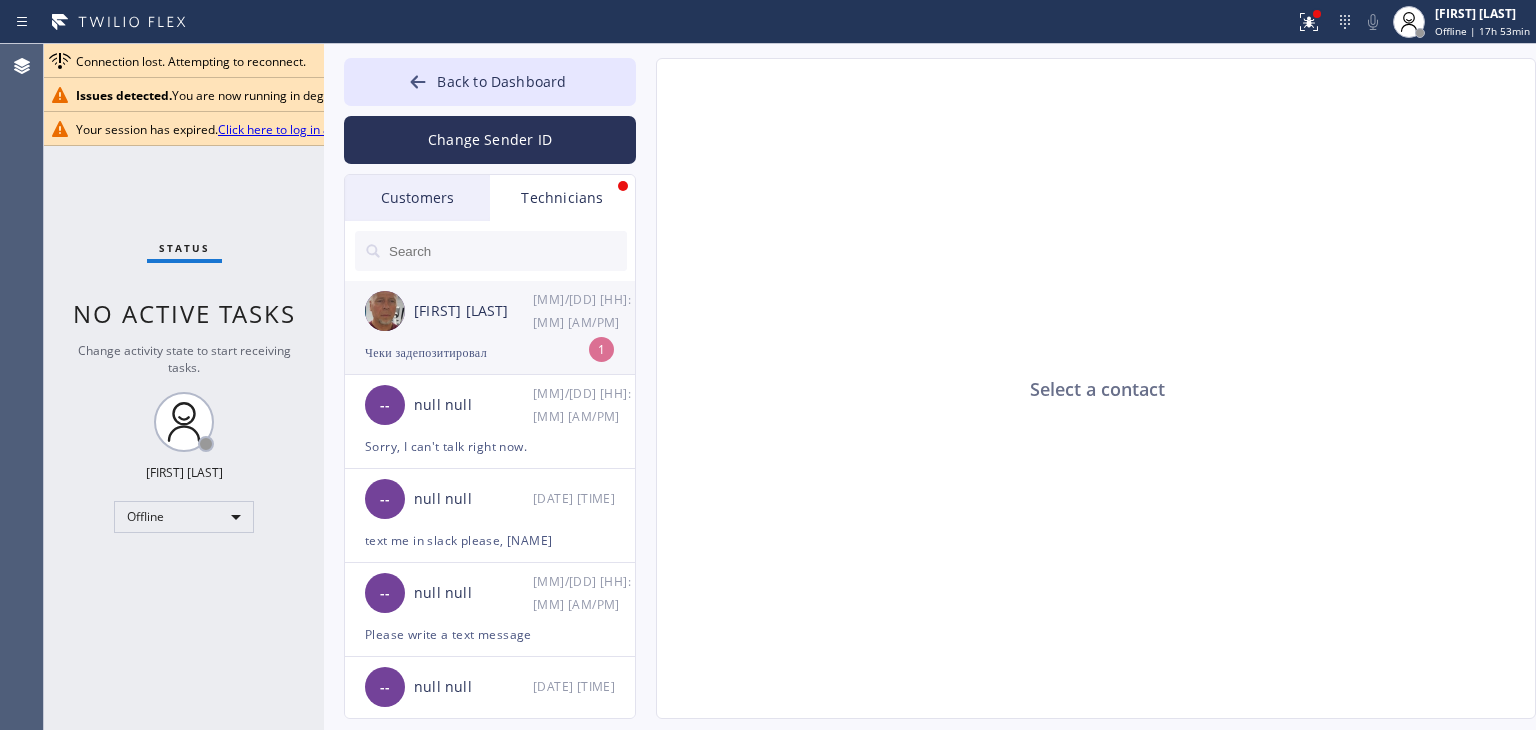 click on "[FIRST] [LAST]" at bounding box center [473, 311] 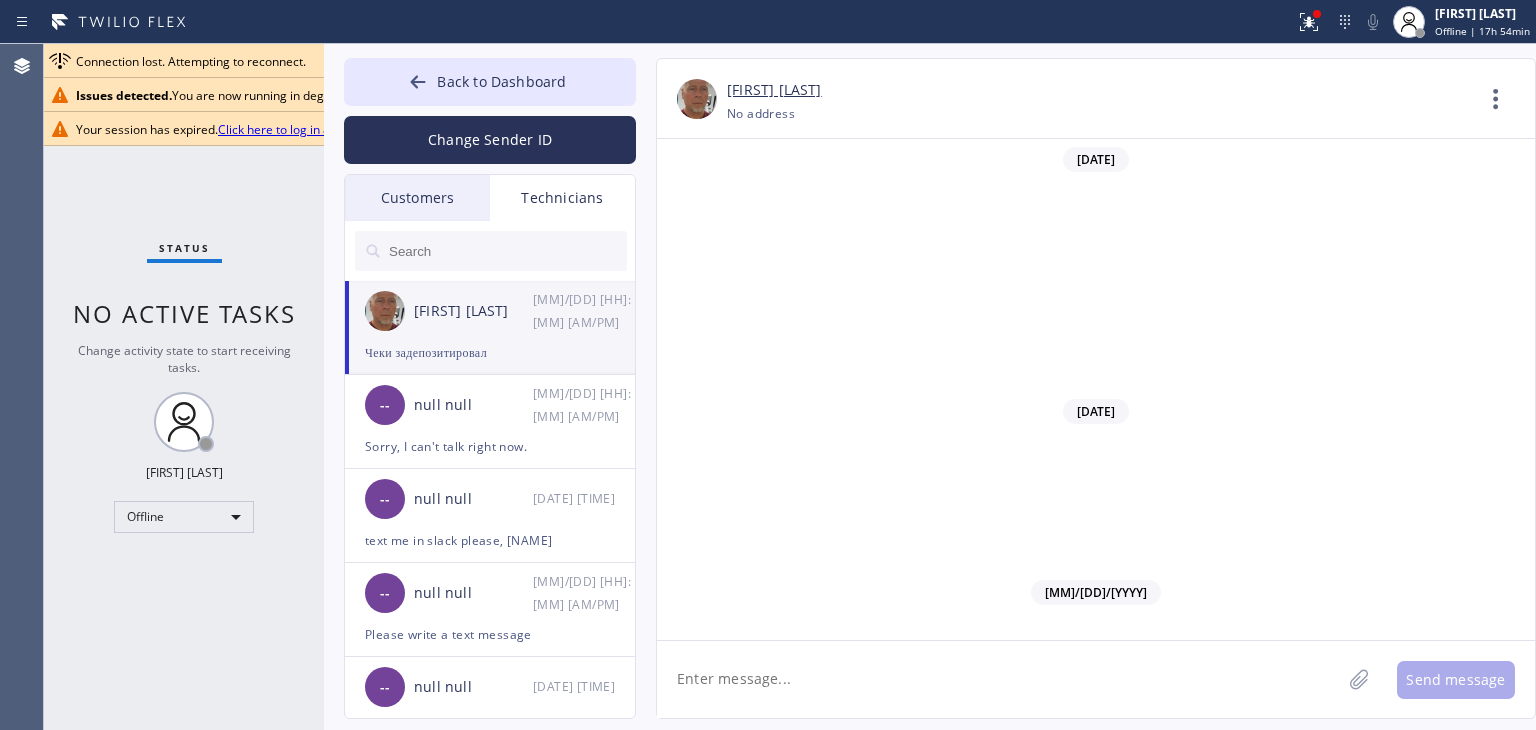 scroll, scrollTop: 16203, scrollLeft: 0, axis: vertical 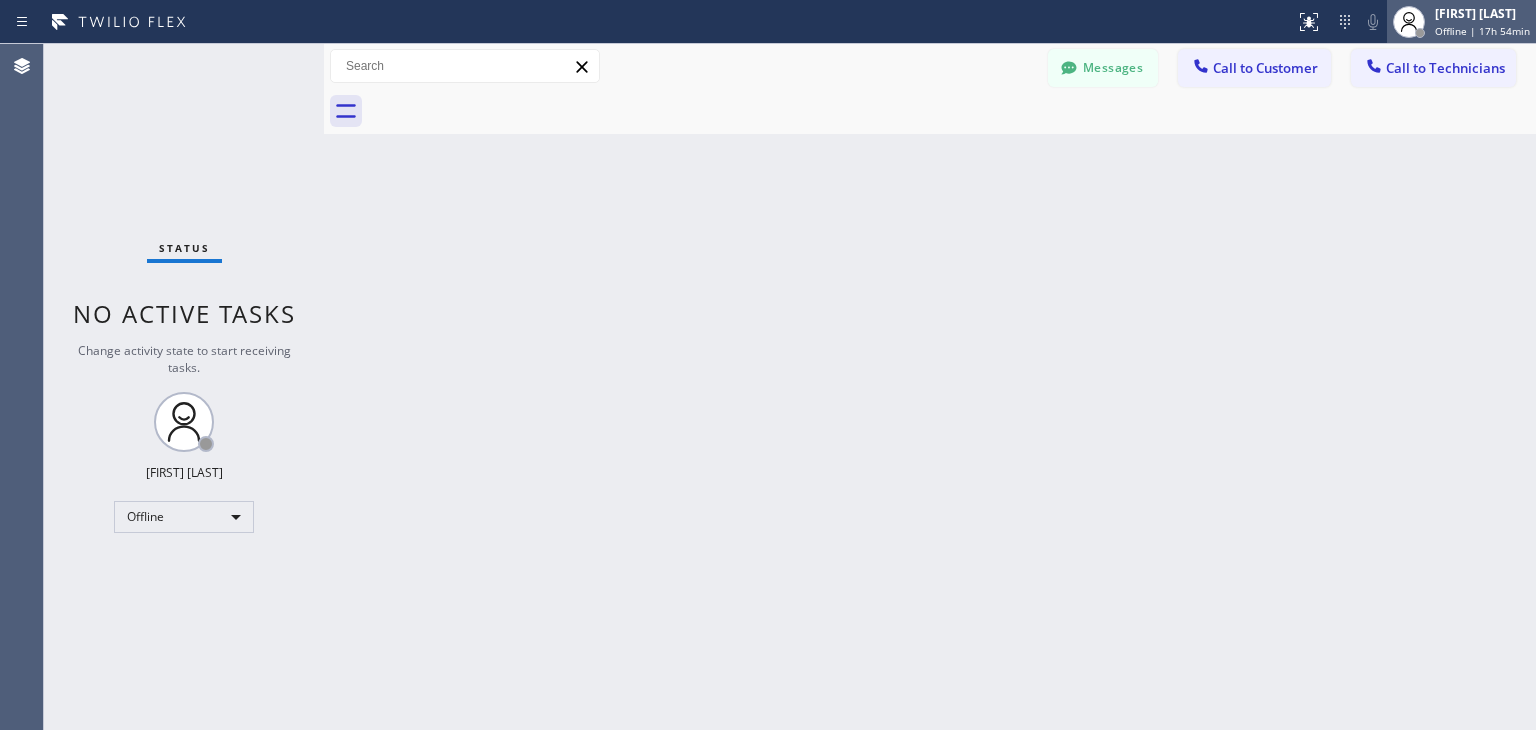 click on "Offline | 17h 54min" at bounding box center (1482, 31) 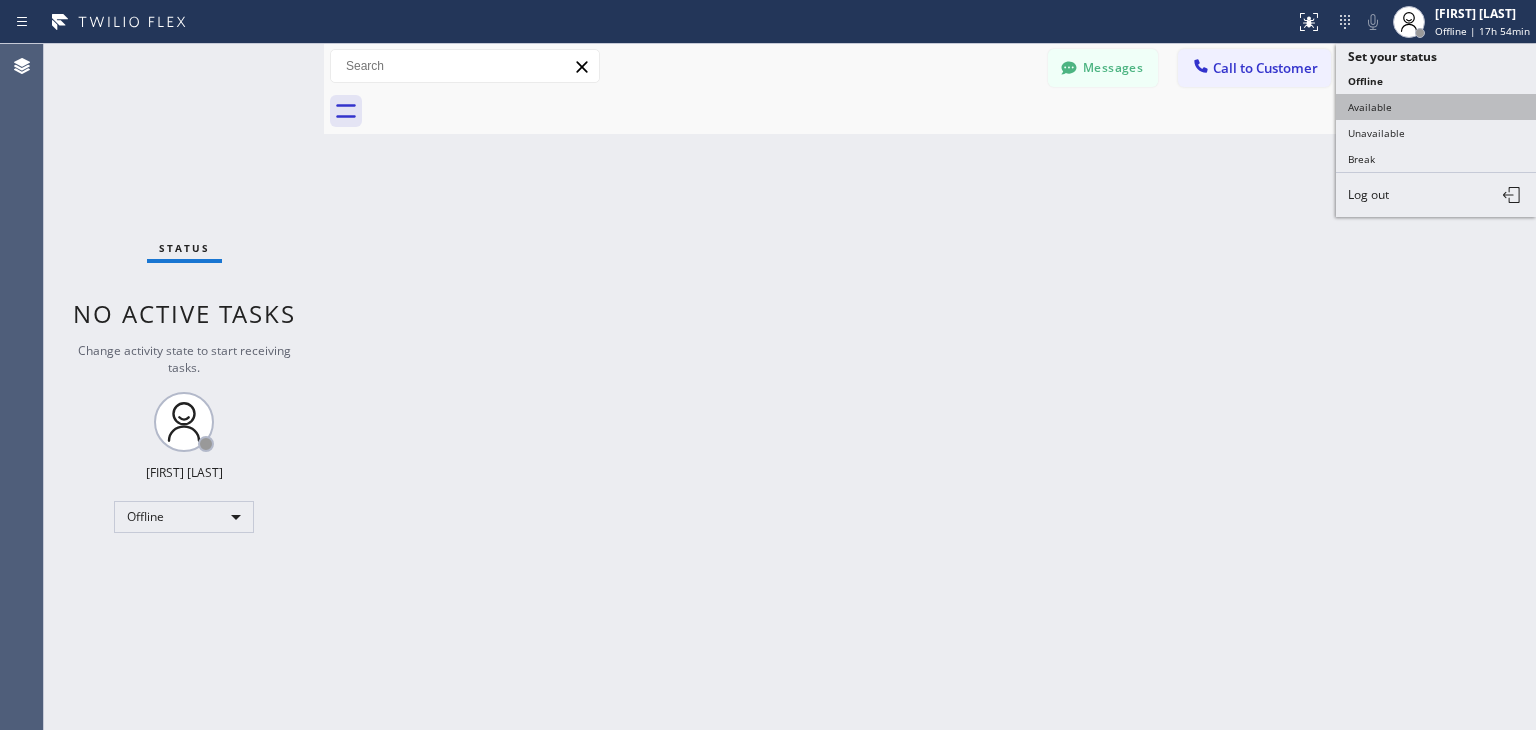 click on "Available" at bounding box center [1436, 107] 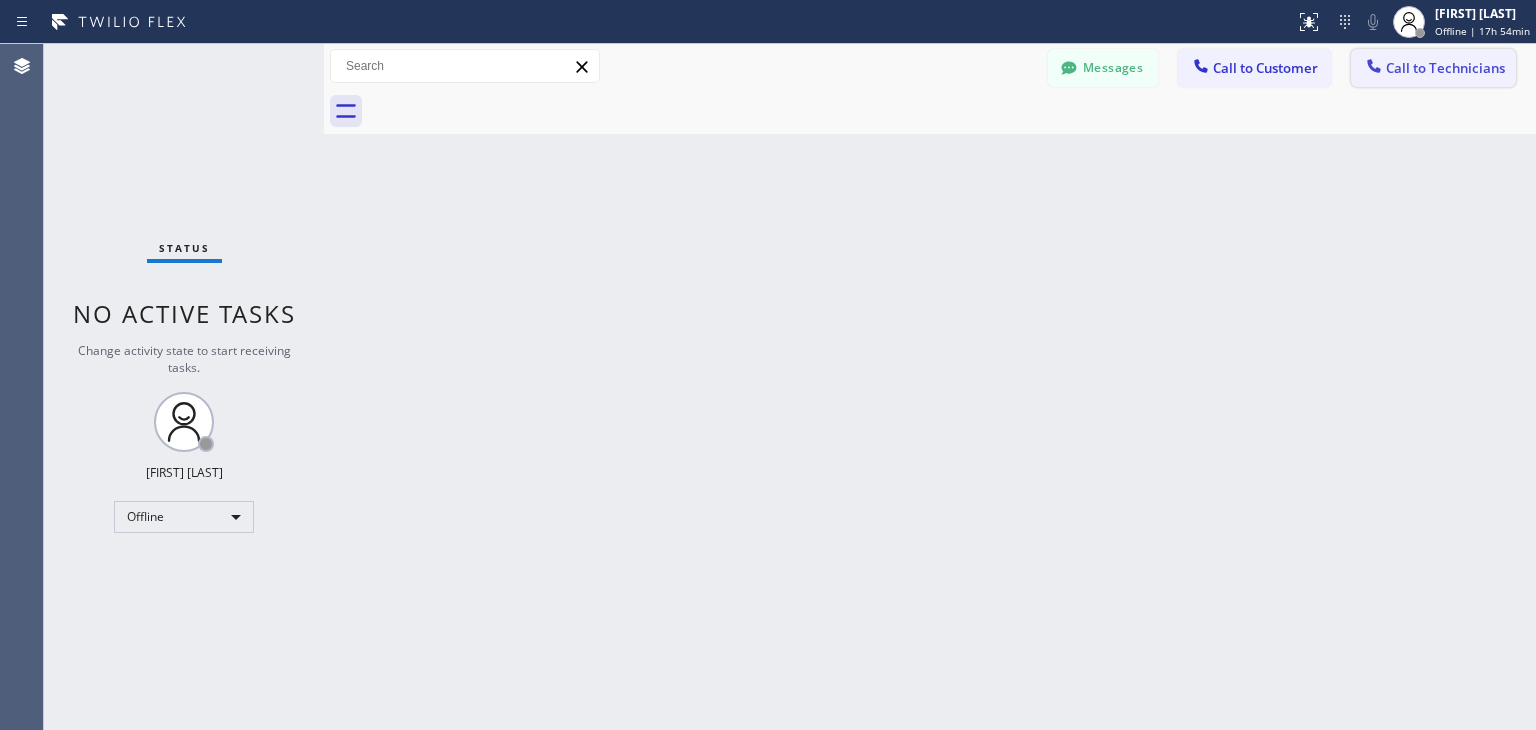 click on "Call to Technicians" at bounding box center (1433, 68) 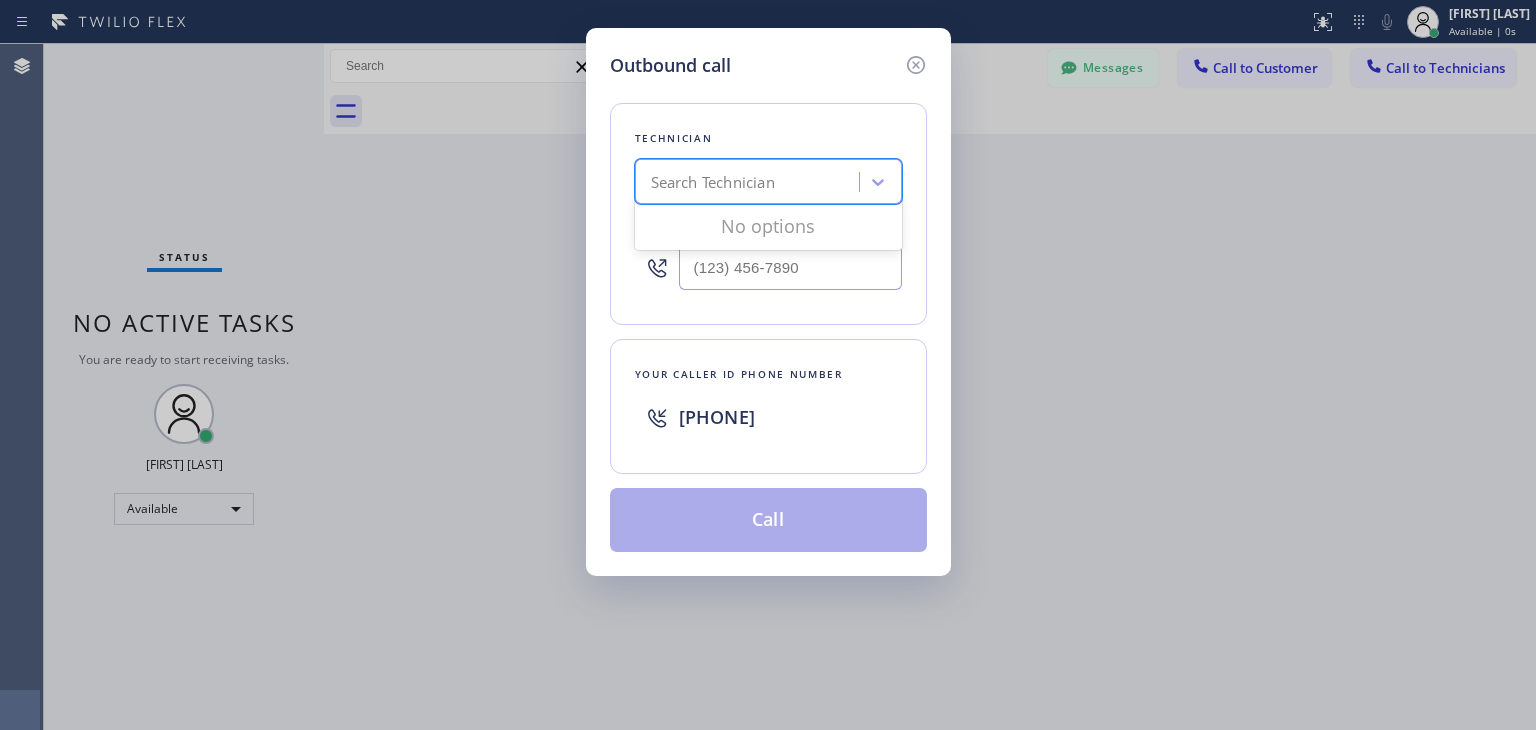 click on "Search Technician" at bounding box center (768, 181) 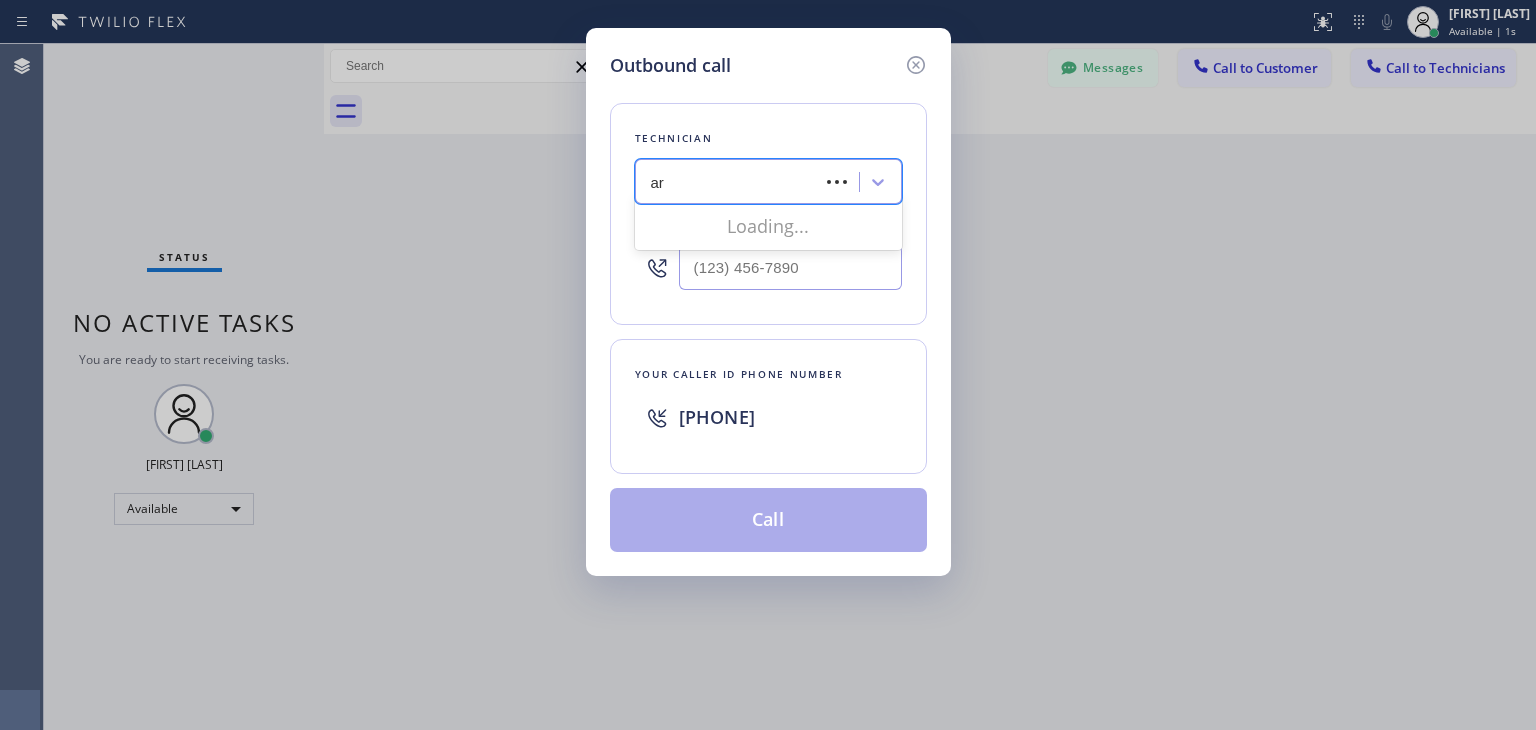 type on "art" 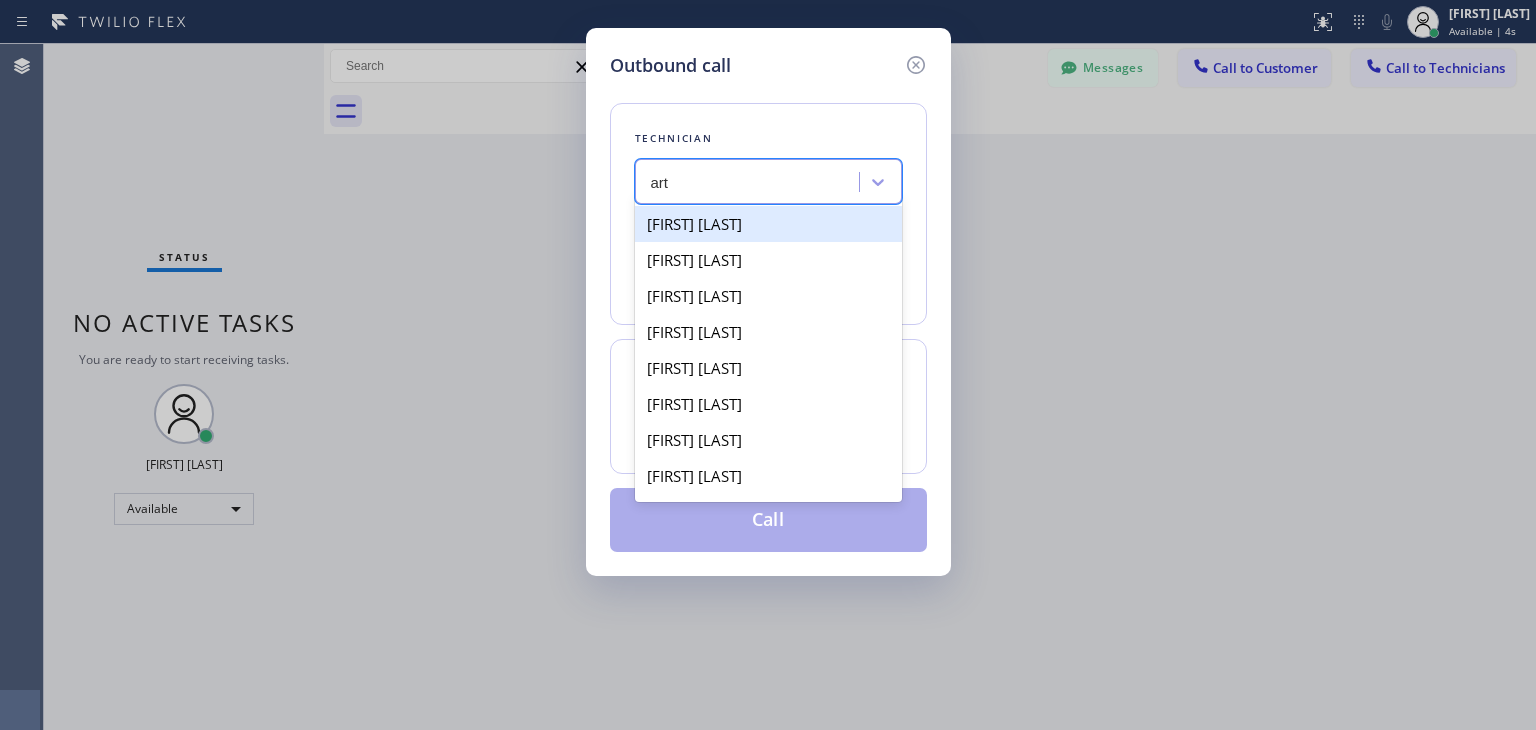 click on "[FIRST] [LAST]" at bounding box center (768, 224) 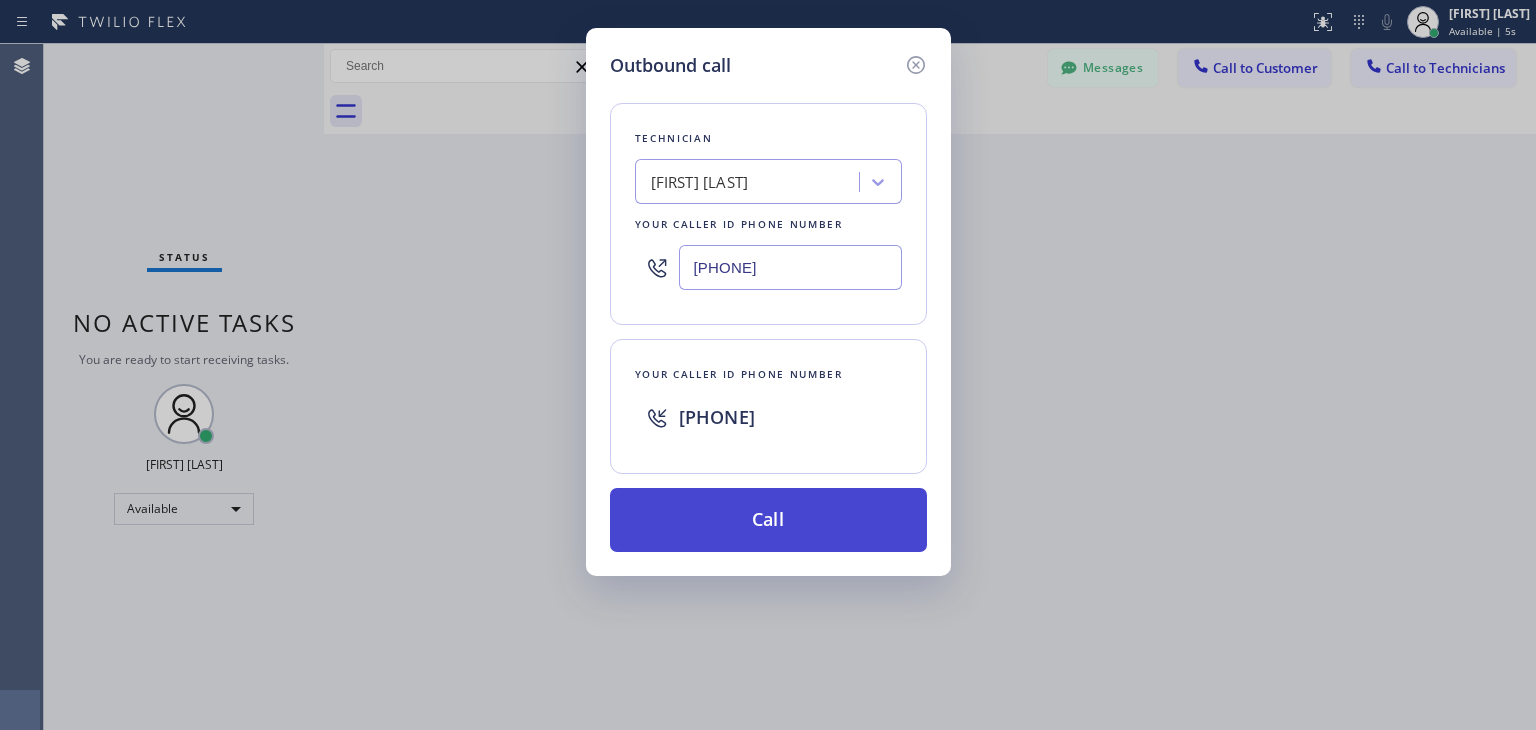 click on "Call" at bounding box center (768, 520) 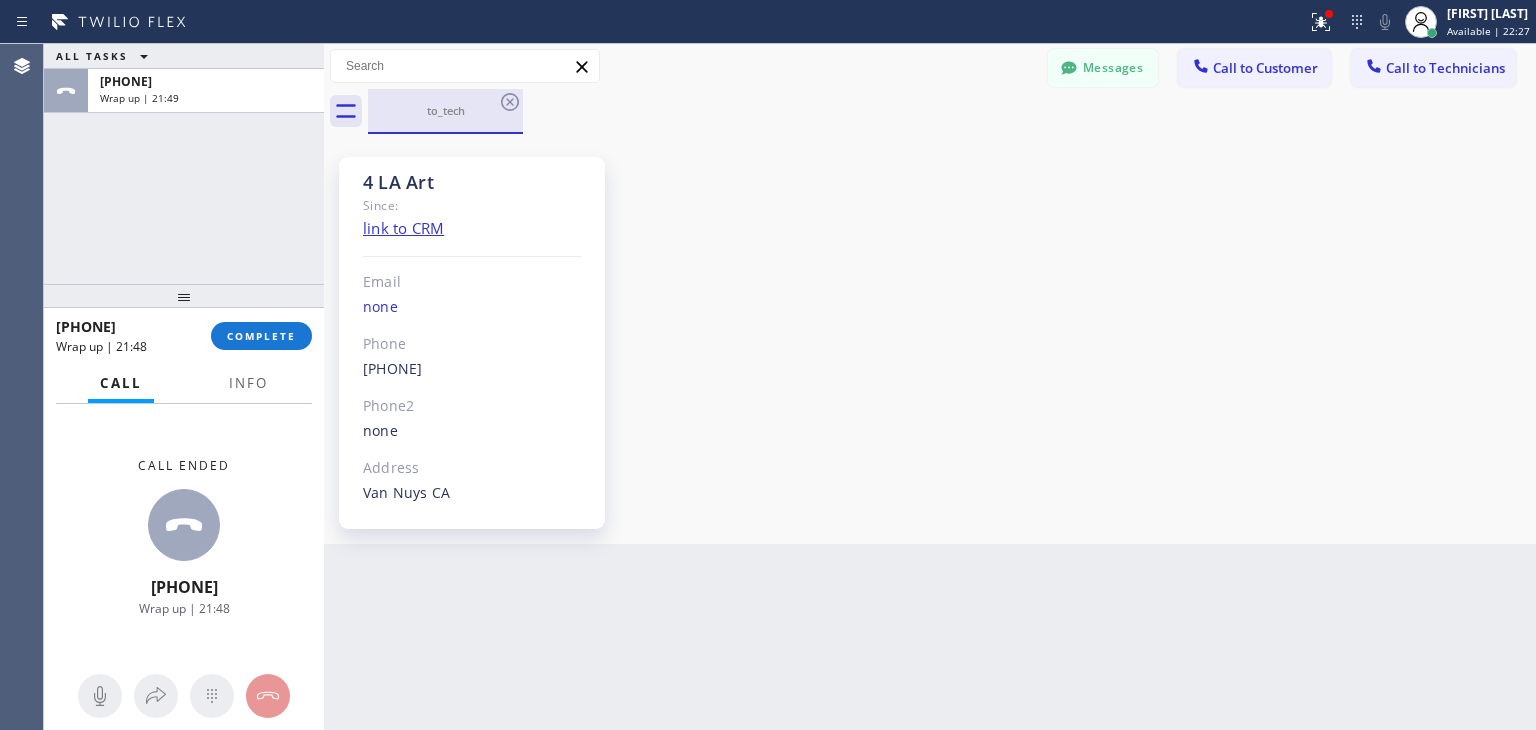 click on "to_tech" at bounding box center [445, 110] 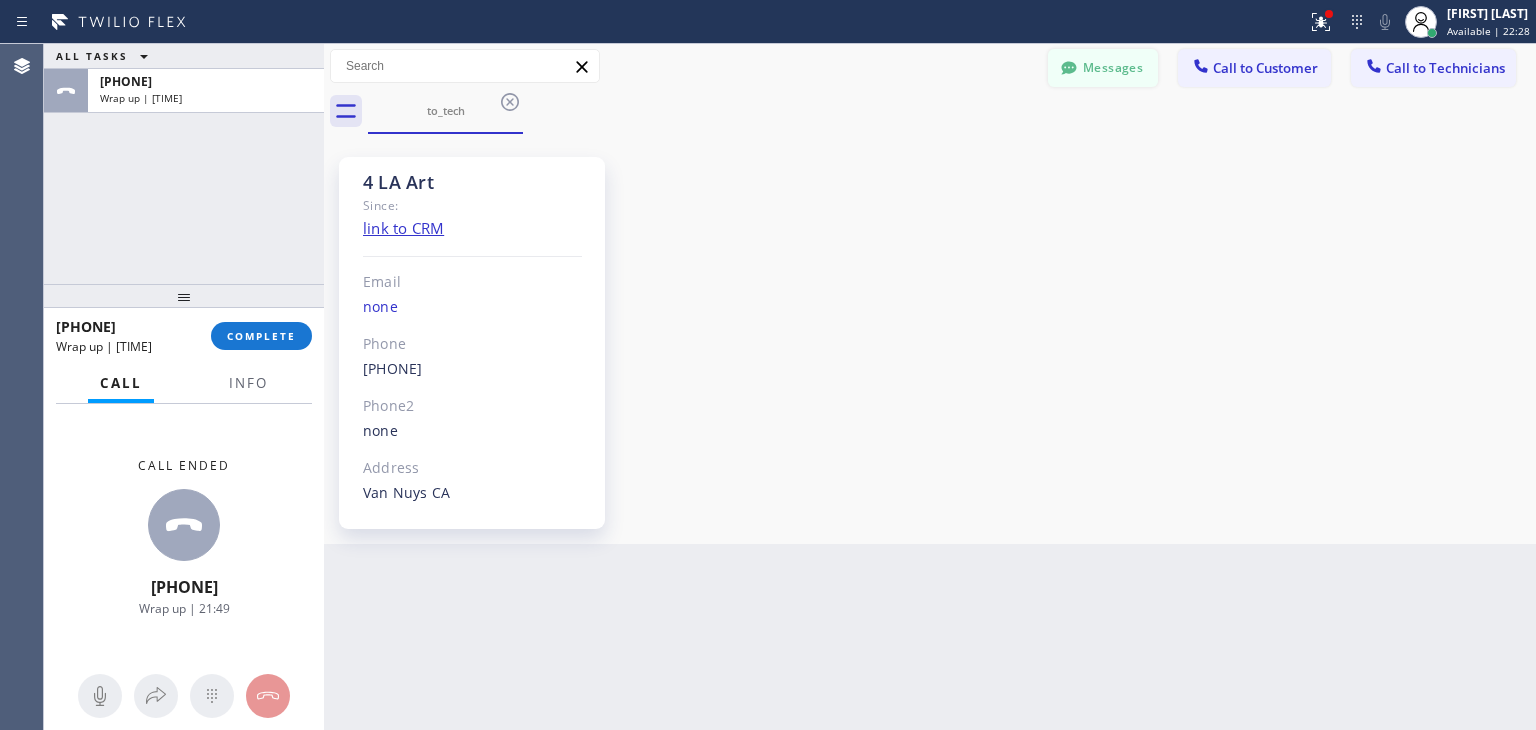 click on "Messages" at bounding box center (1103, 68) 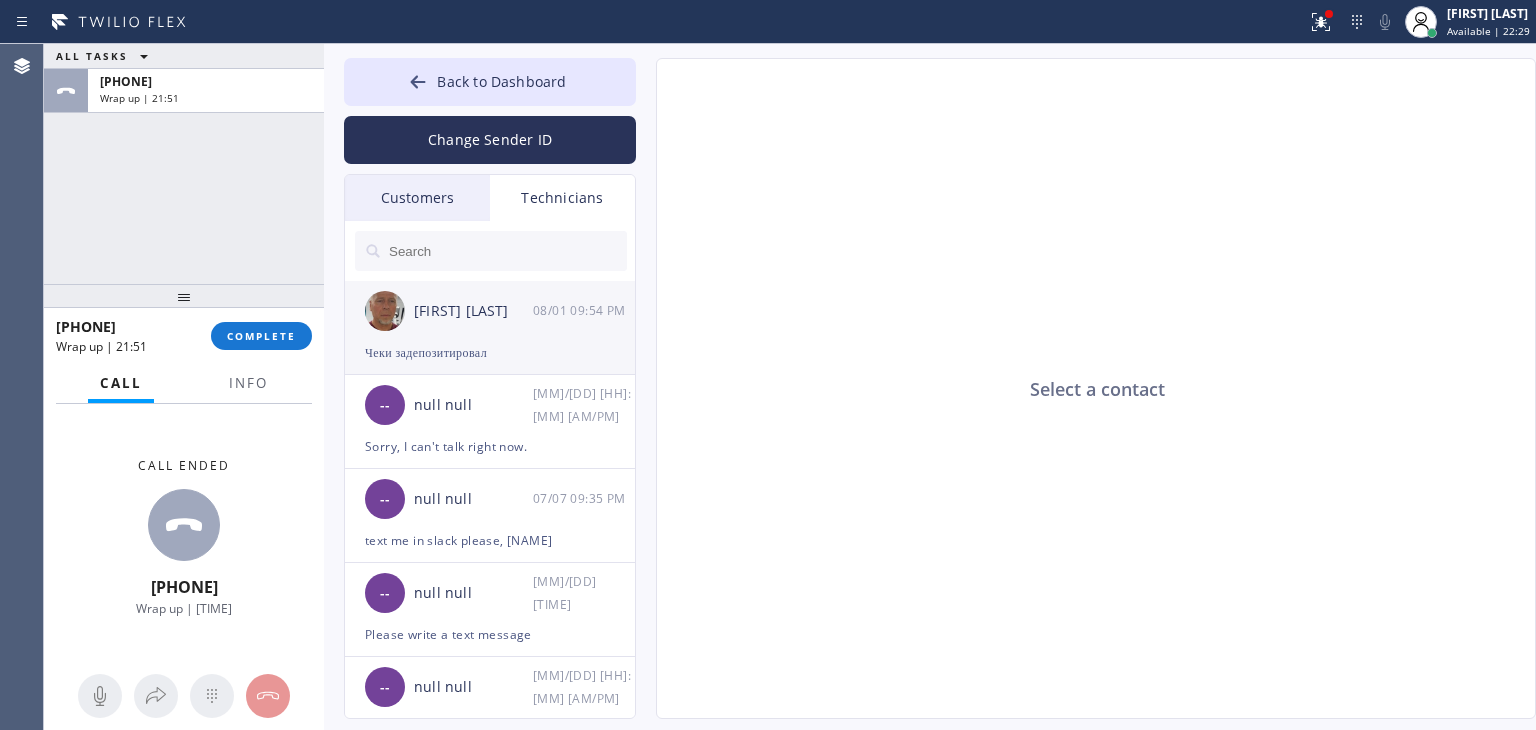 click on "Чеки задепозитировал" at bounding box center [490, 352] 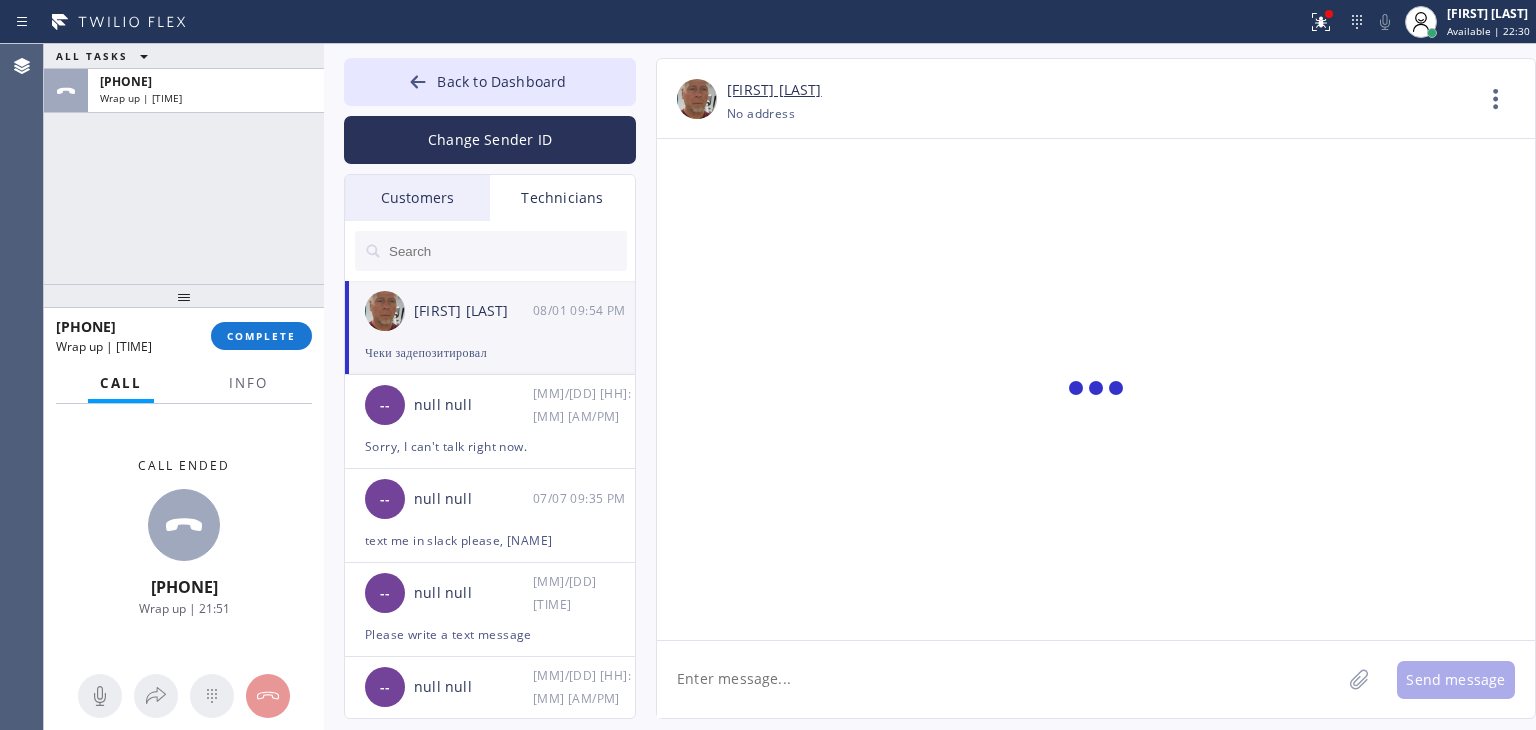 click 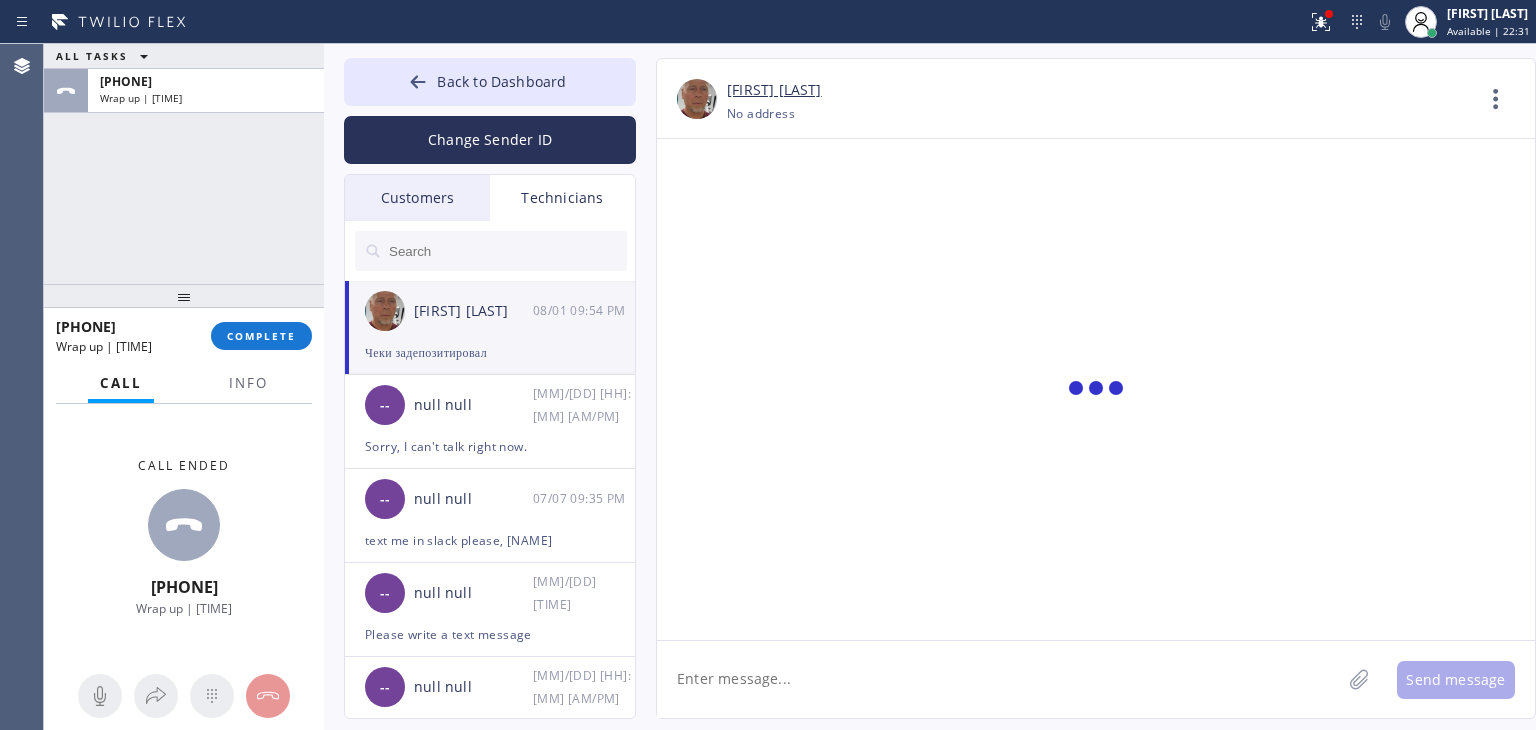 scroll, scrollTop: 16203, scrollLeft: 0, axis: vertical 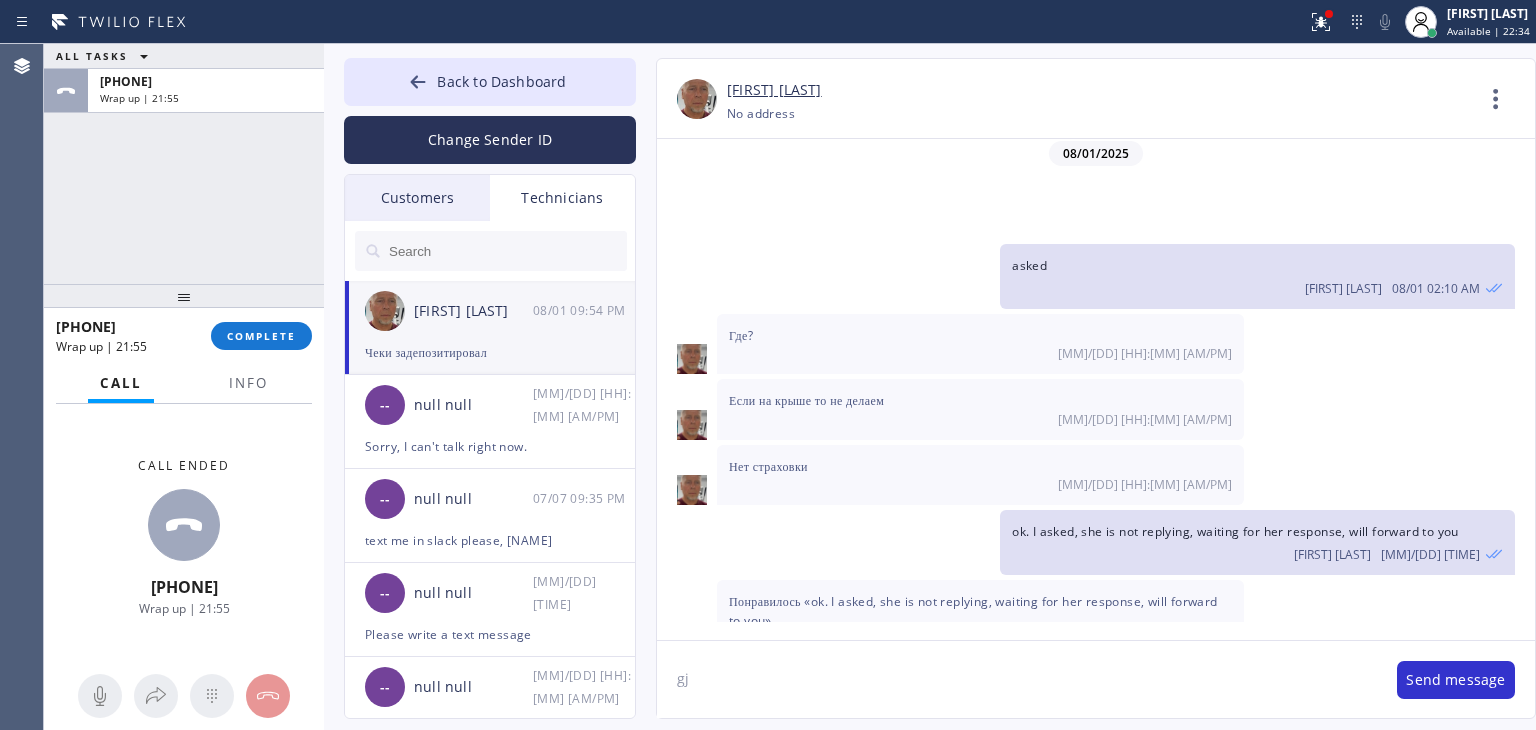 type on "g" 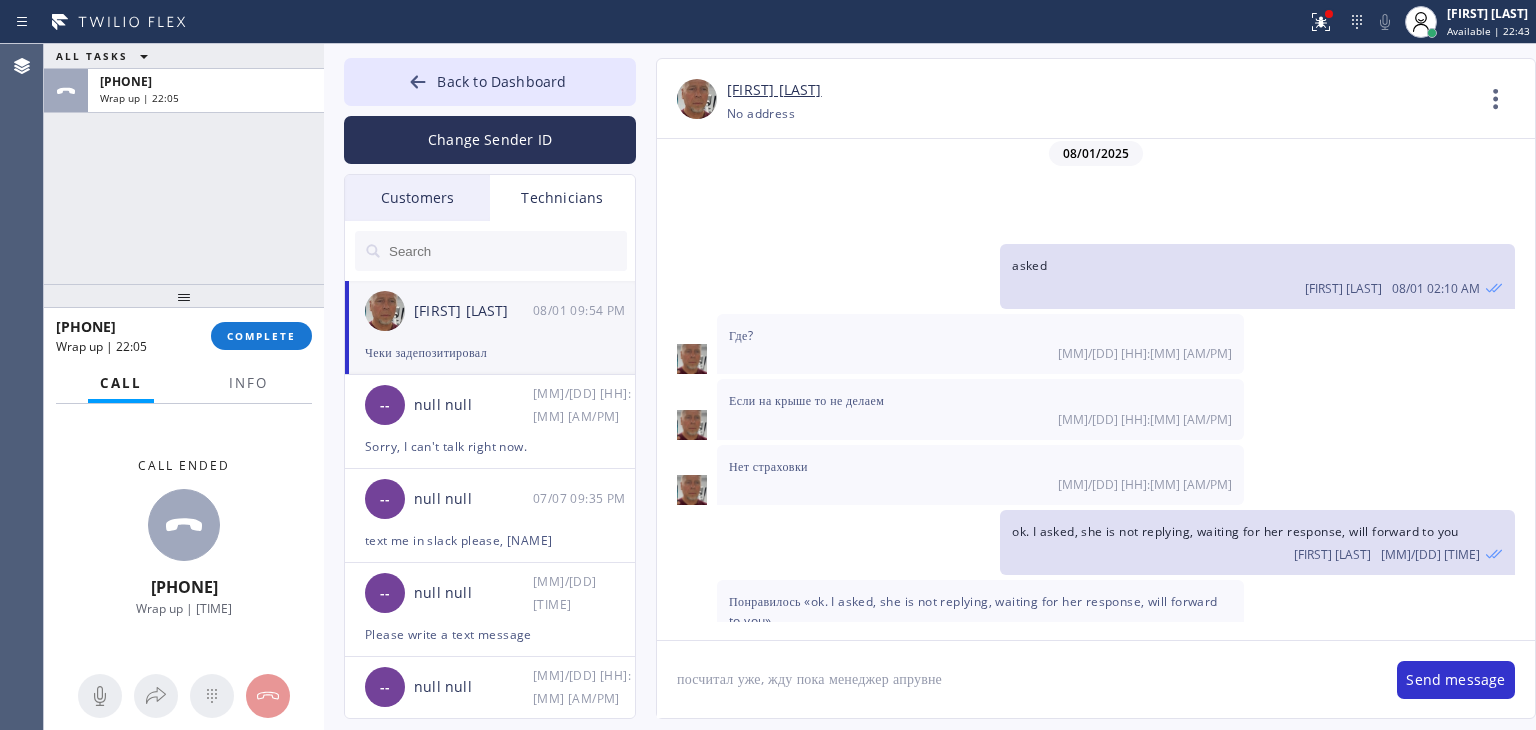 type on "посчитал уже, жду пока менеджер апрувнет" 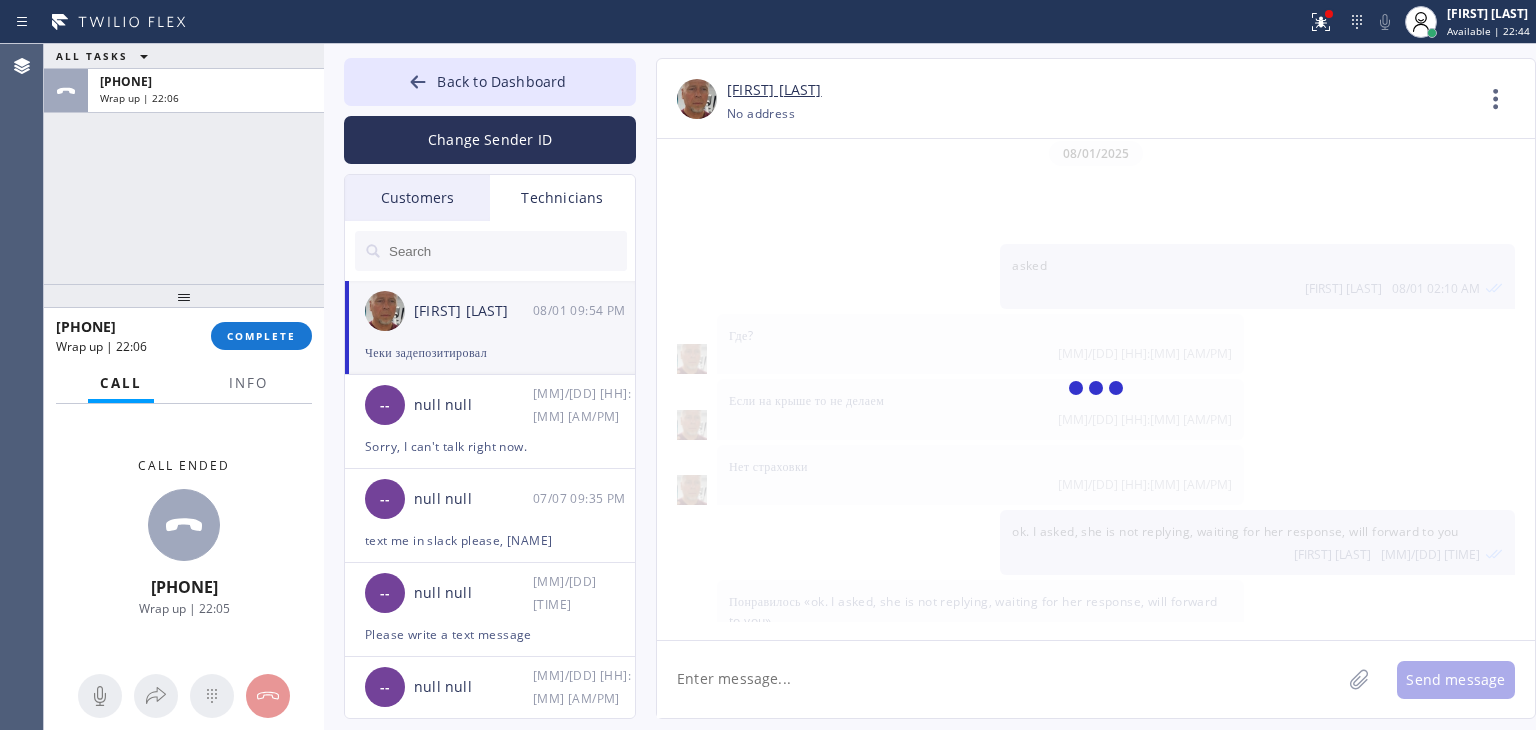 paste on "J7HYHX" 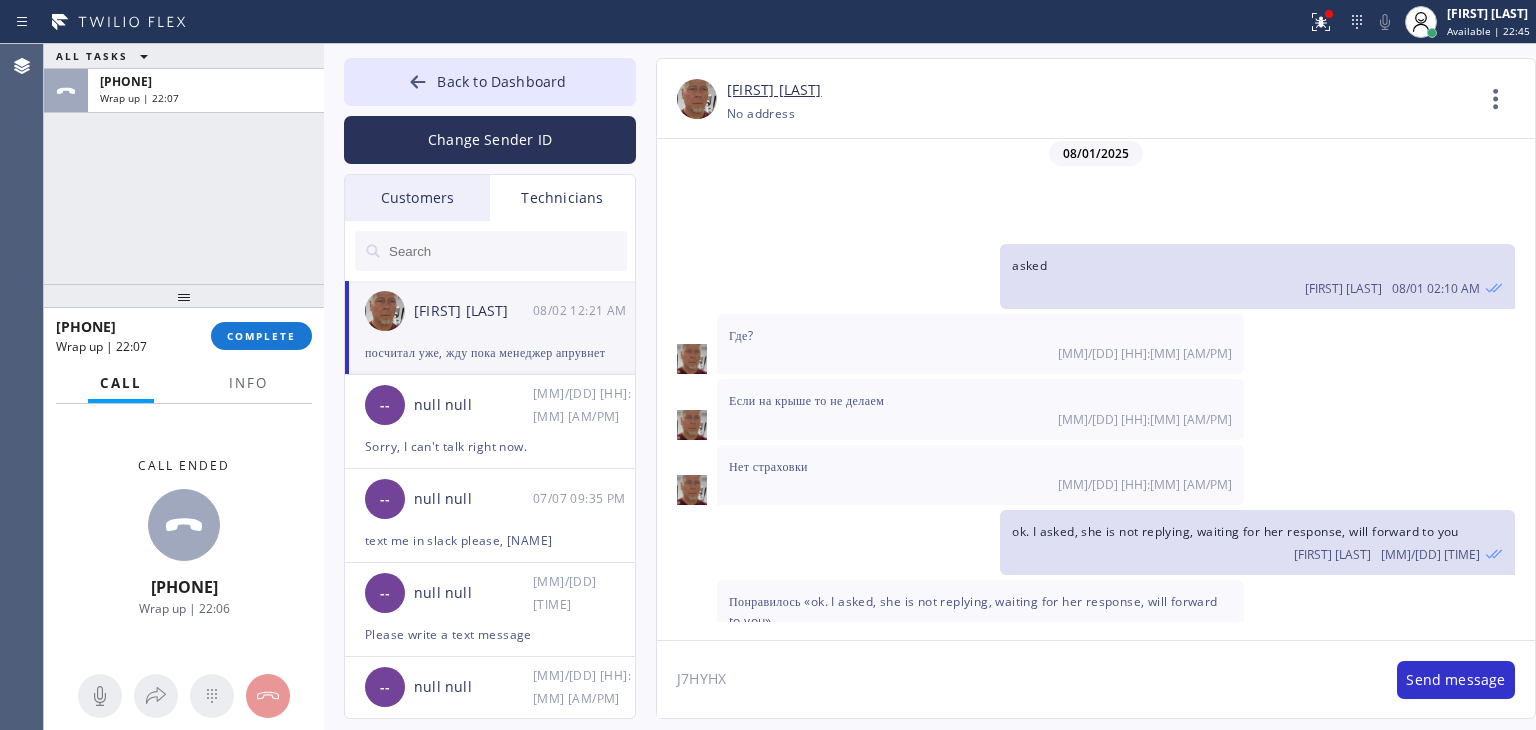 scroll, scrollTop: 16317, scrollLeft: 0, axis: vertical 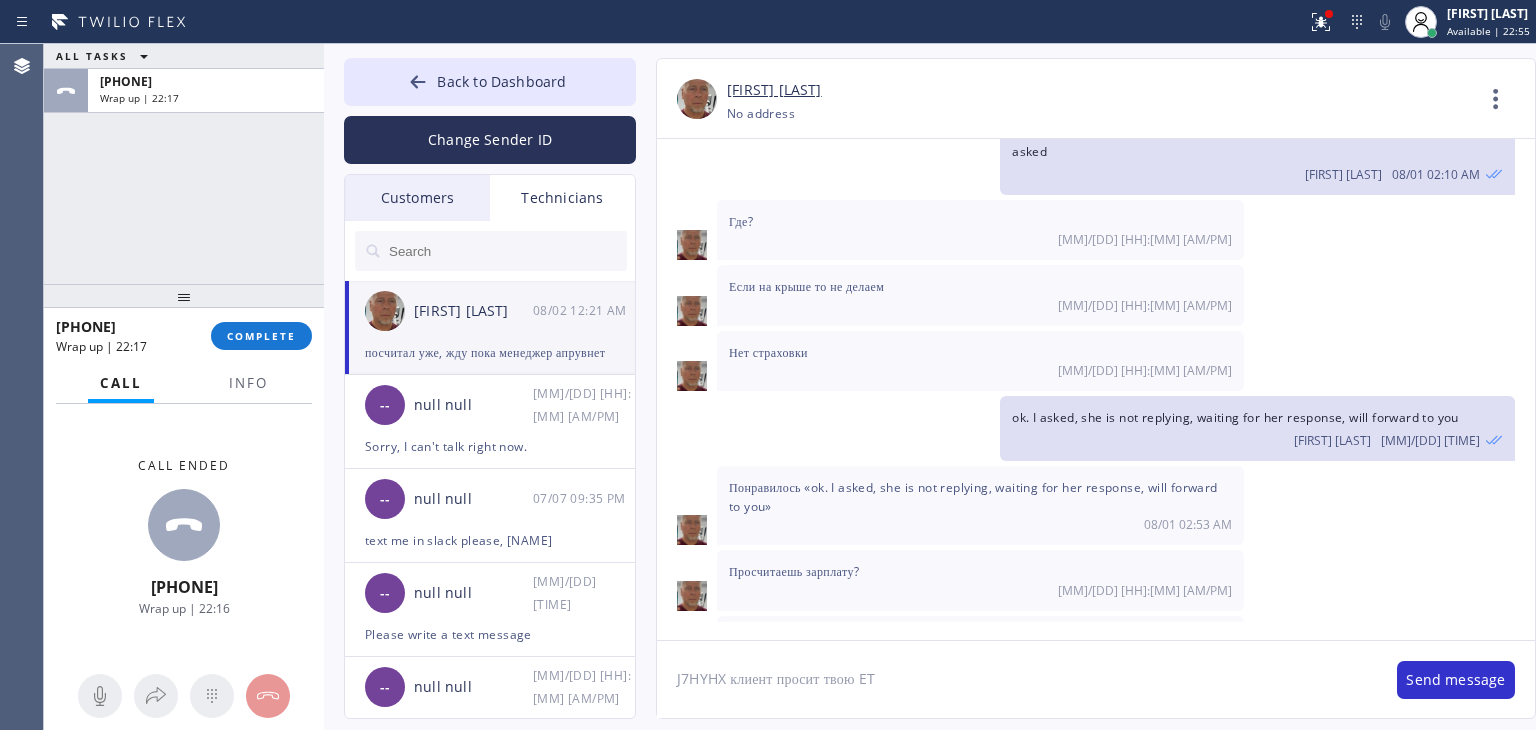 type on "J7HYHX клиент просит твою ETA" 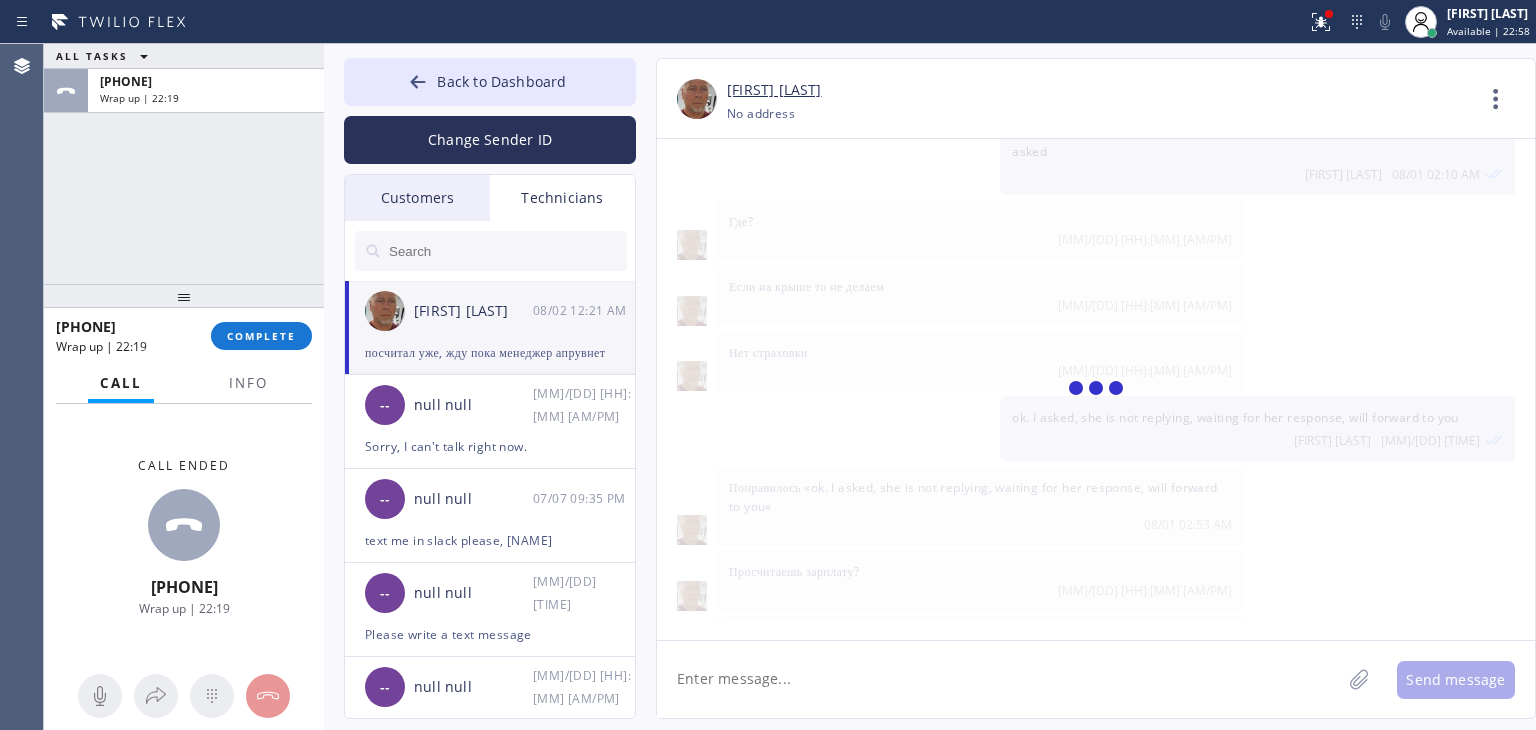 scroll, scrollTop: 16387, scrollLeft: 0, axis: vertical 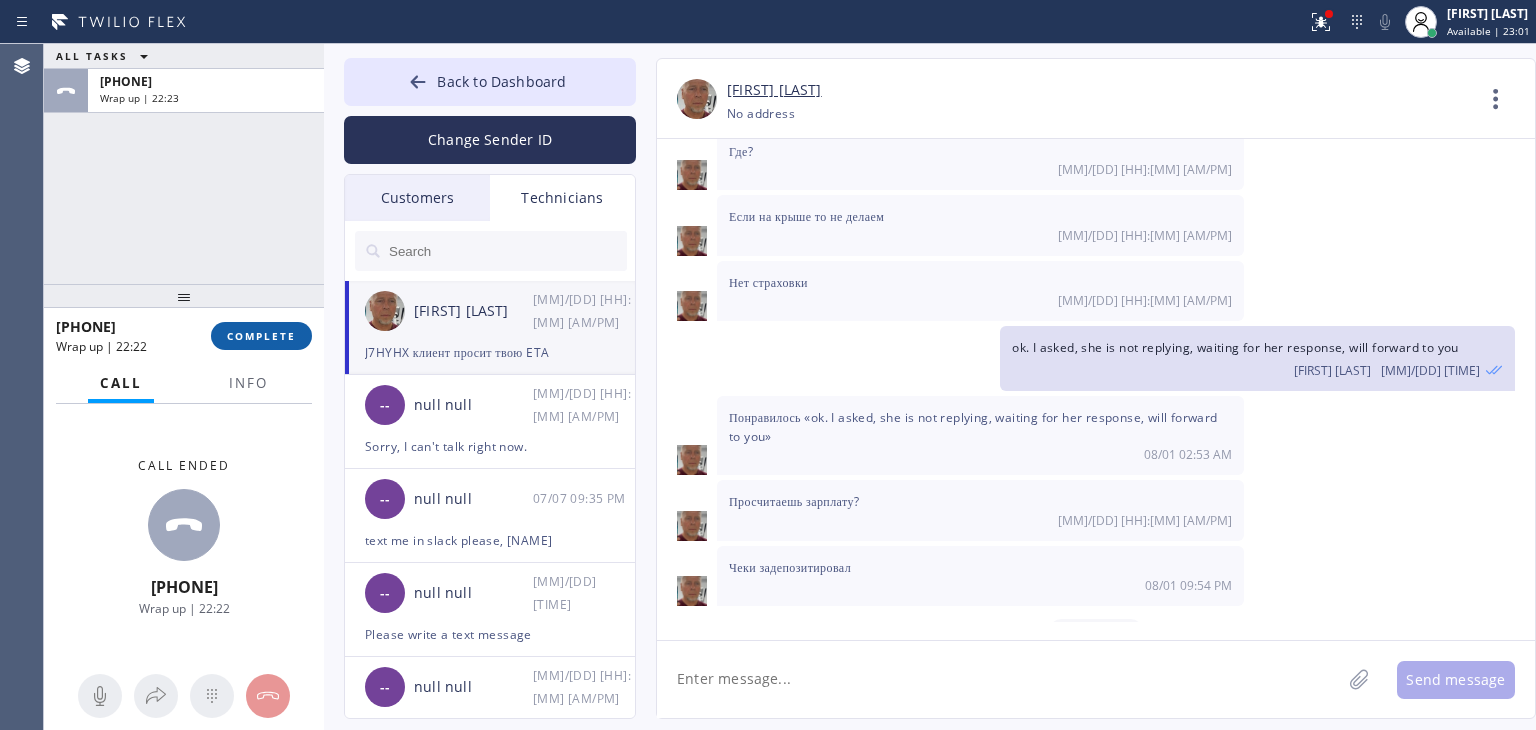 click on "COMPLETE" at bounding box center (261, 336) 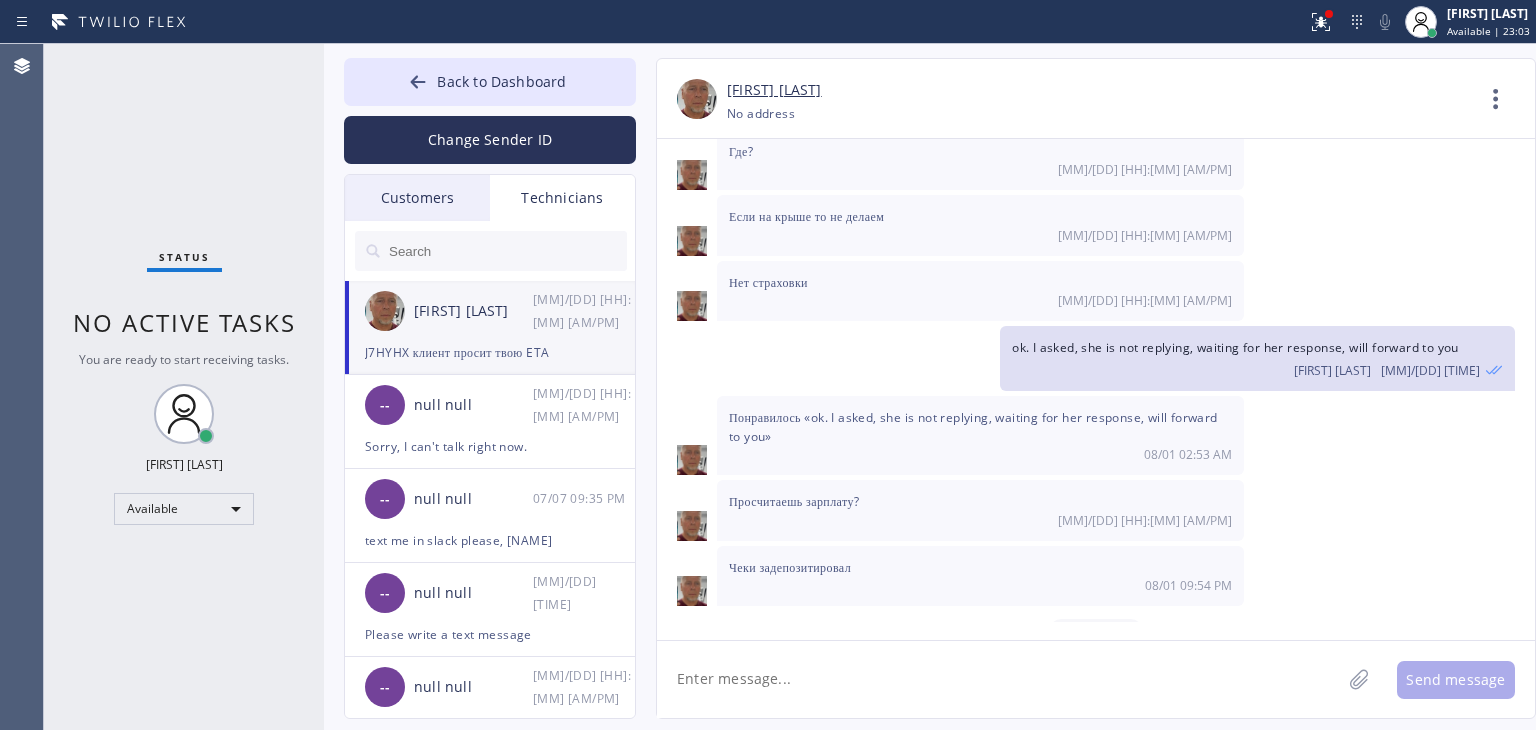 click 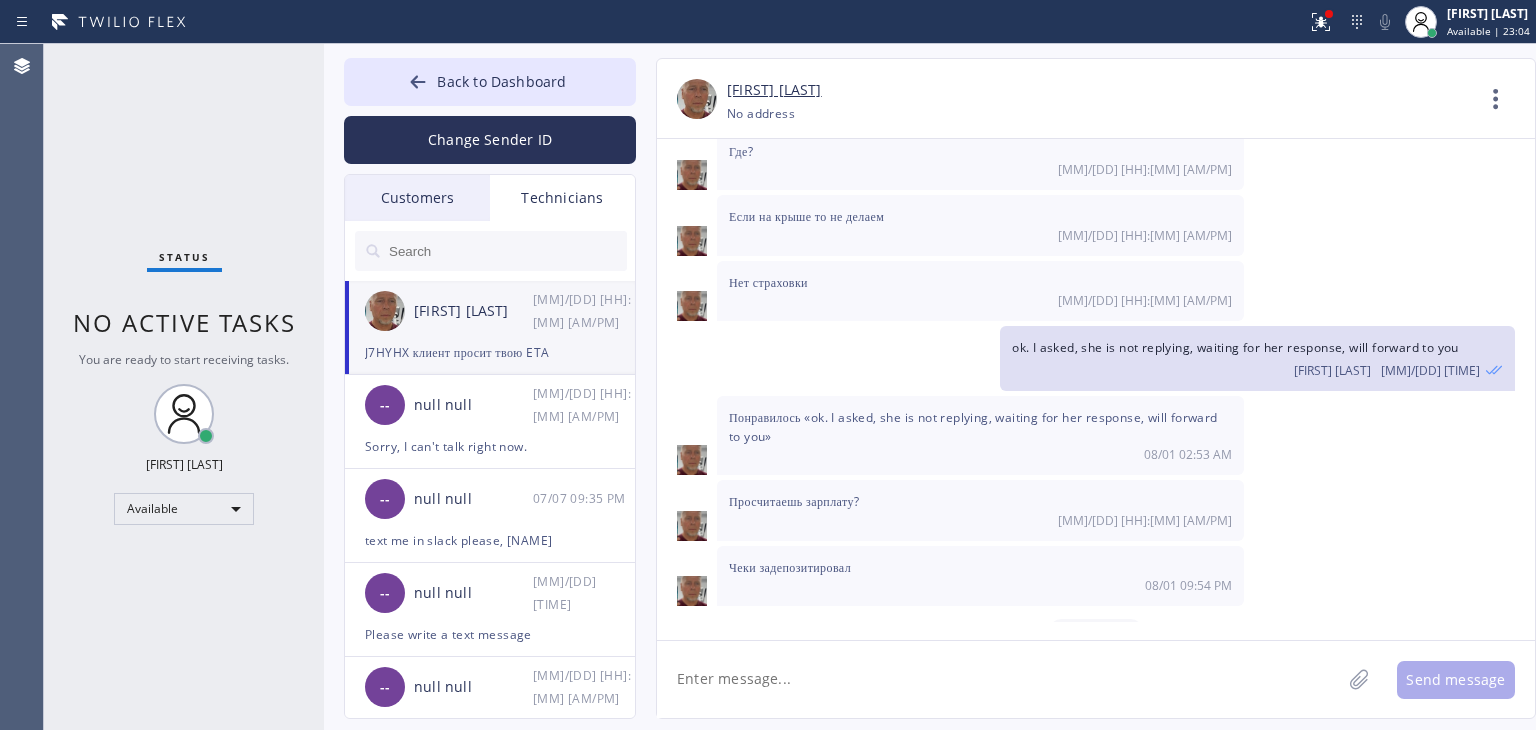 click 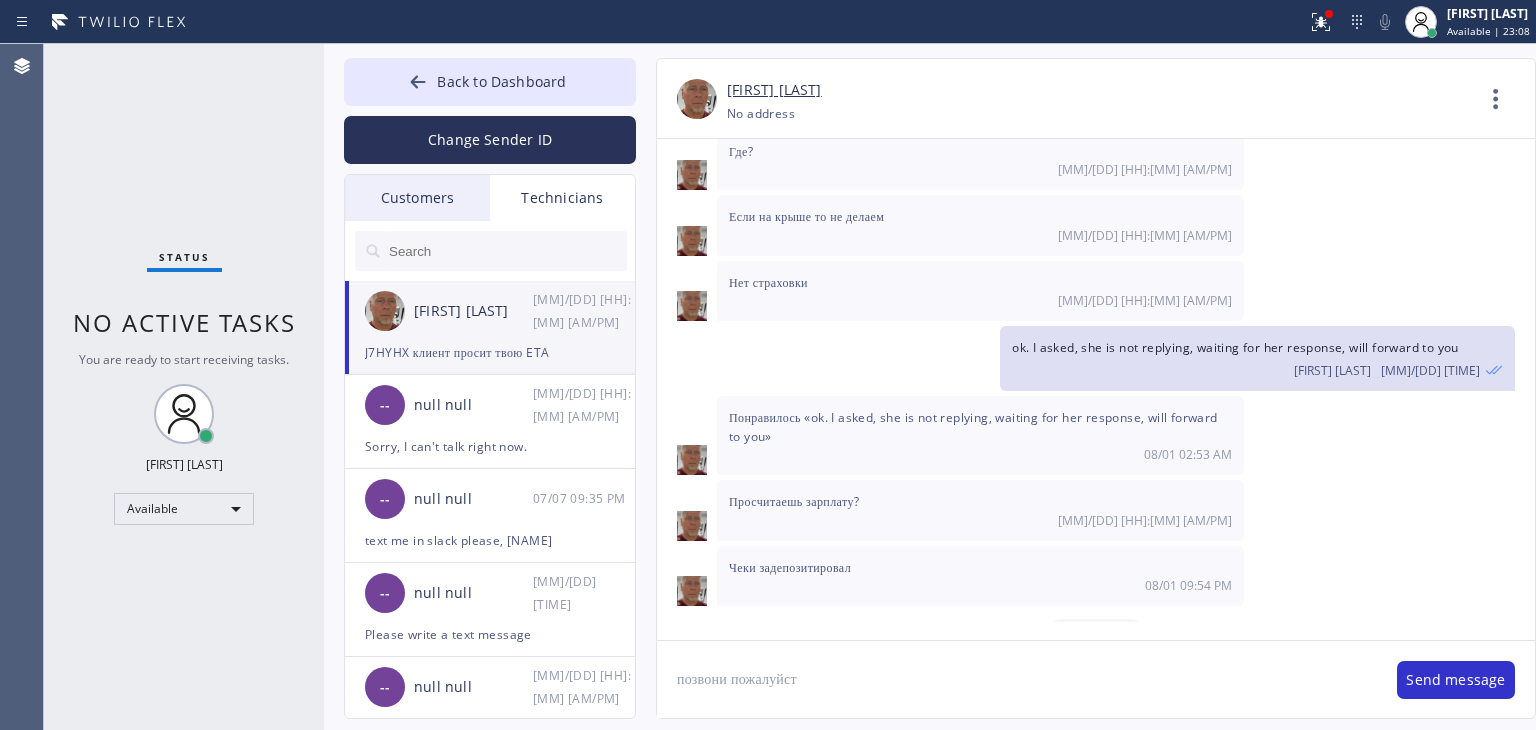 type on "позвони пожалуйста" 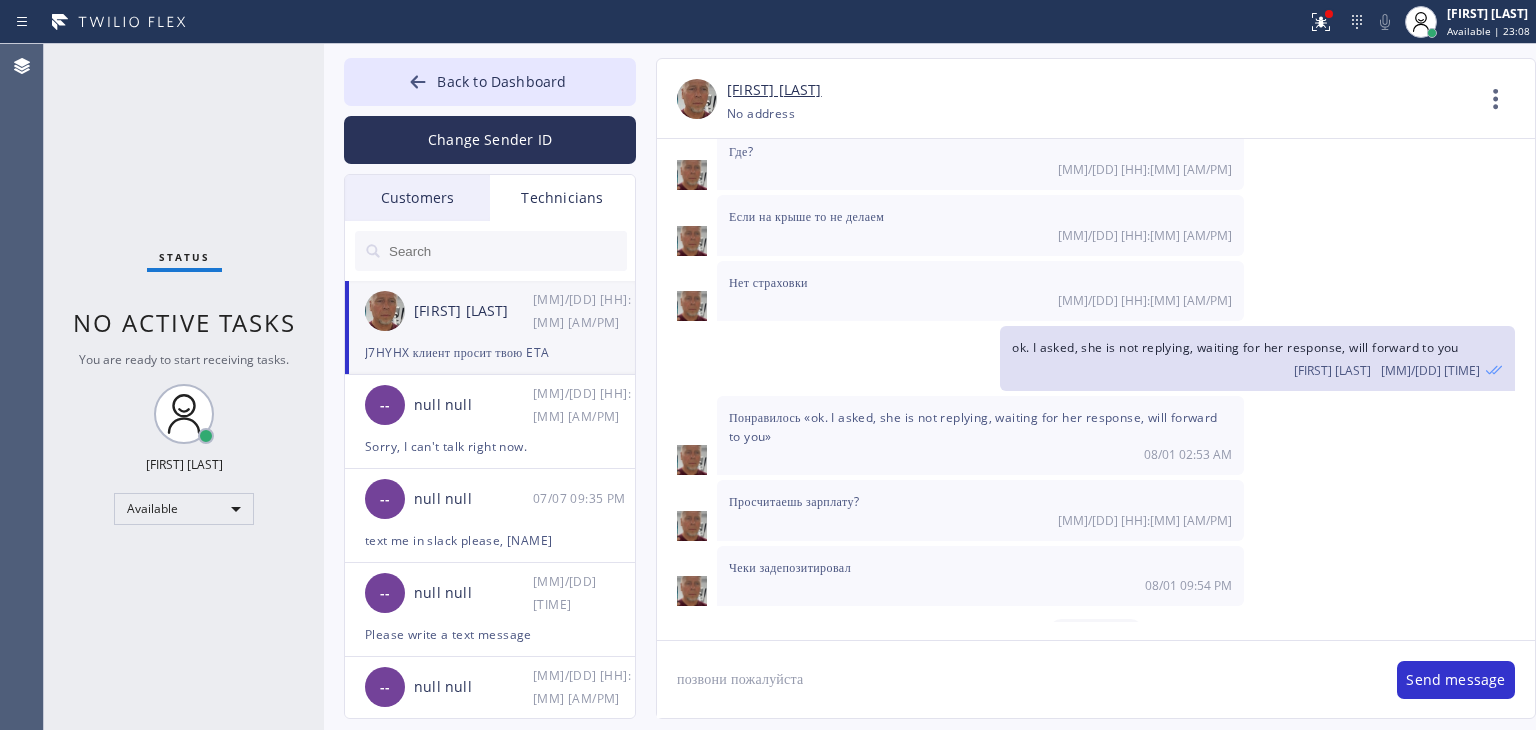 type 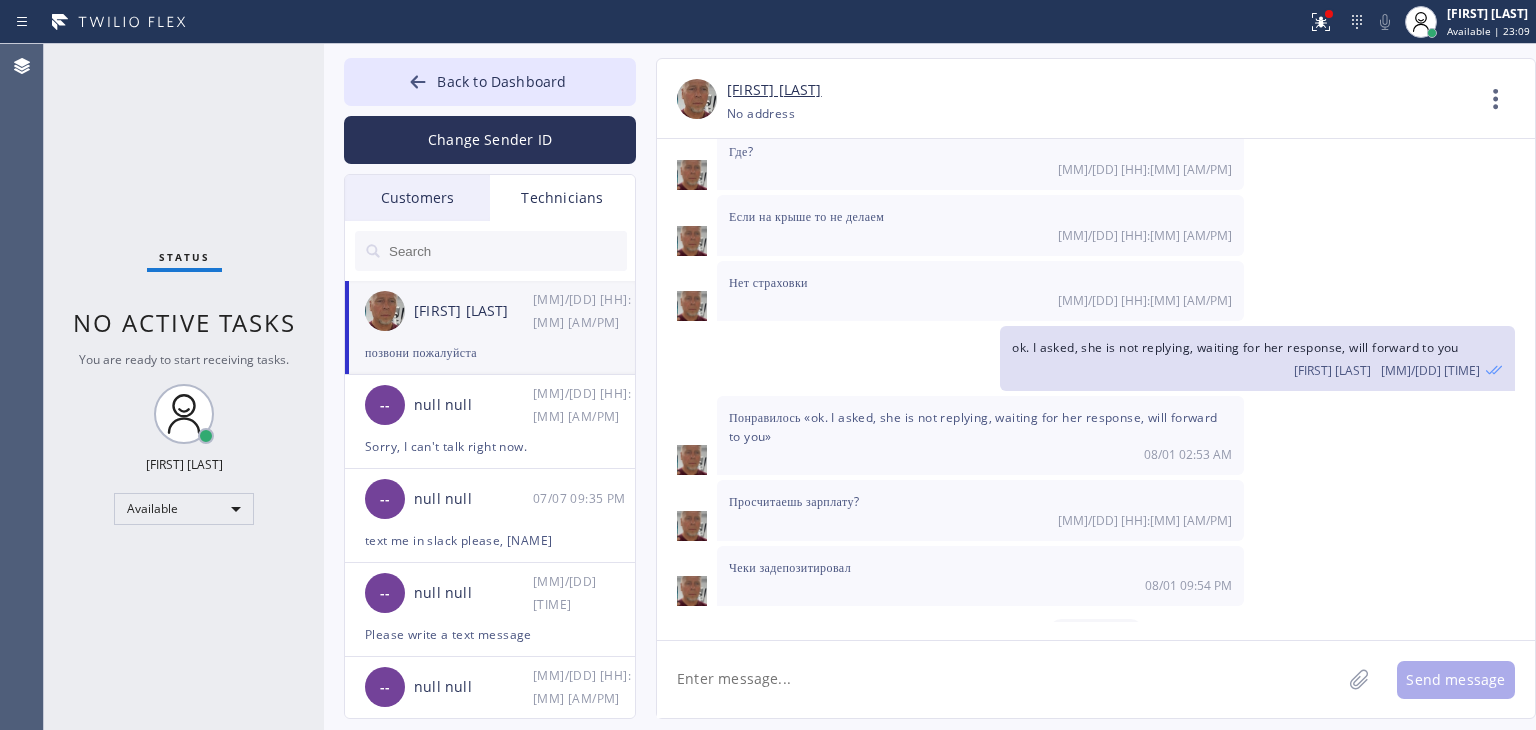 scroll, scrollTop: 16456, scrollLeft: 0, axis: vertical 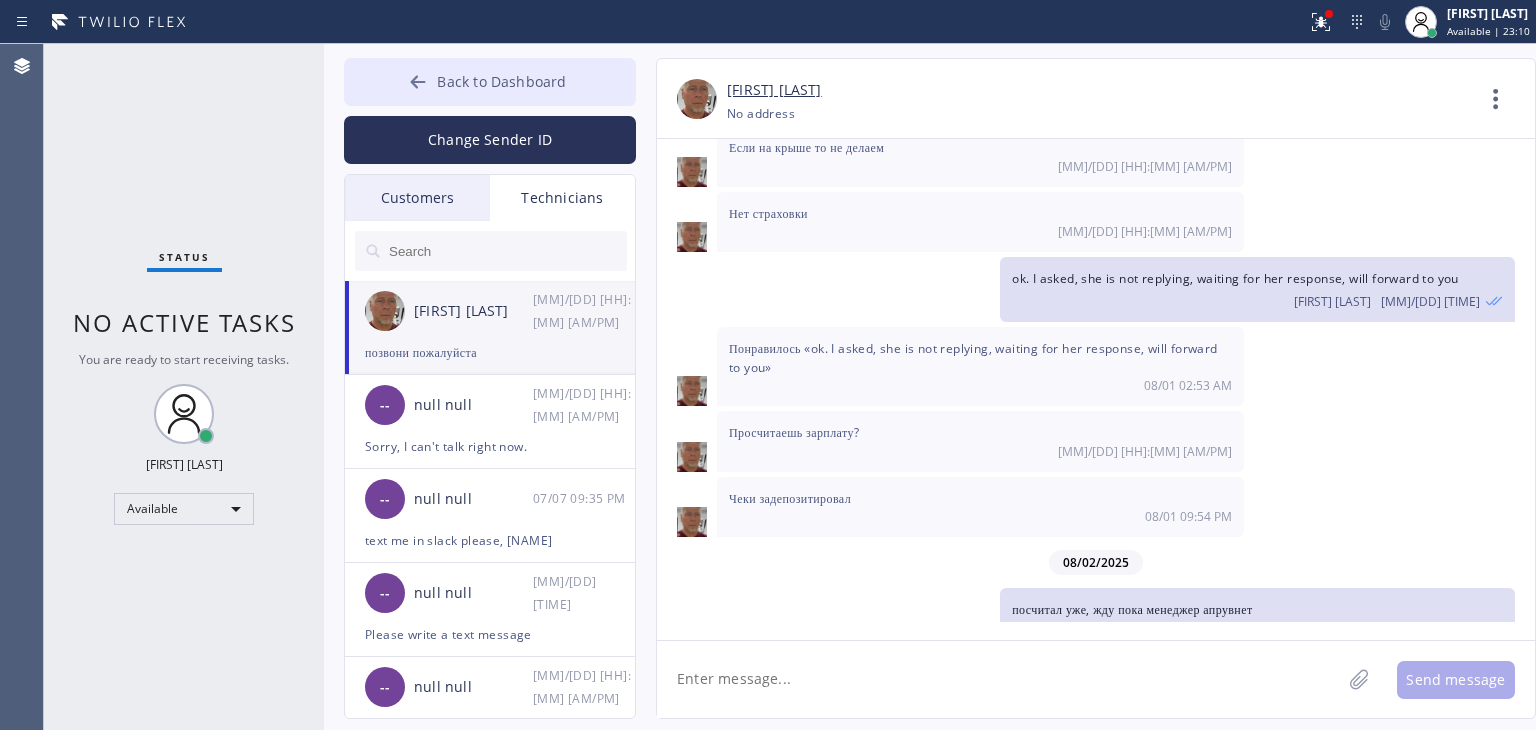 click on "Back to Dashboard" at bounding box center (490, 82) 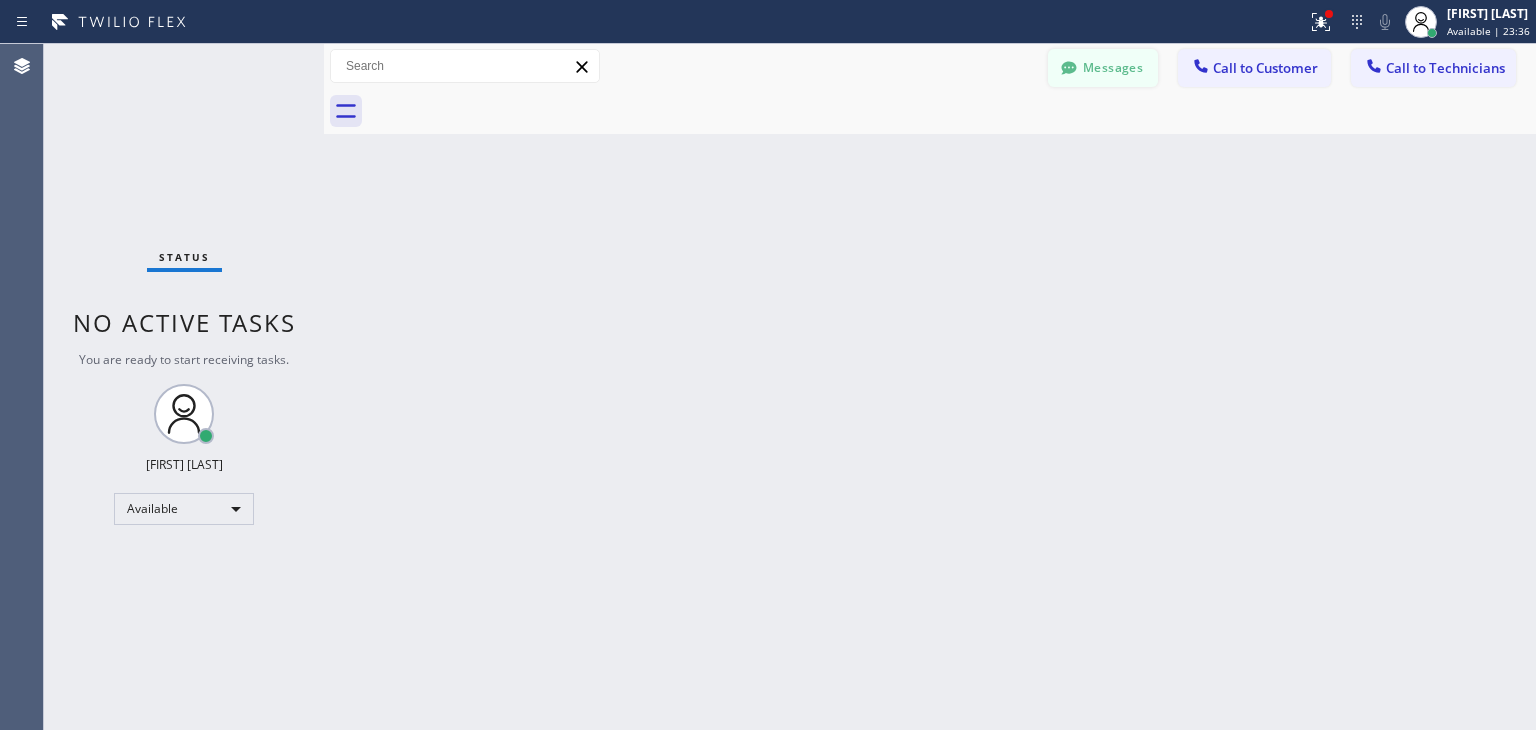 click on "Messages" at bounding box center (1103, 68) 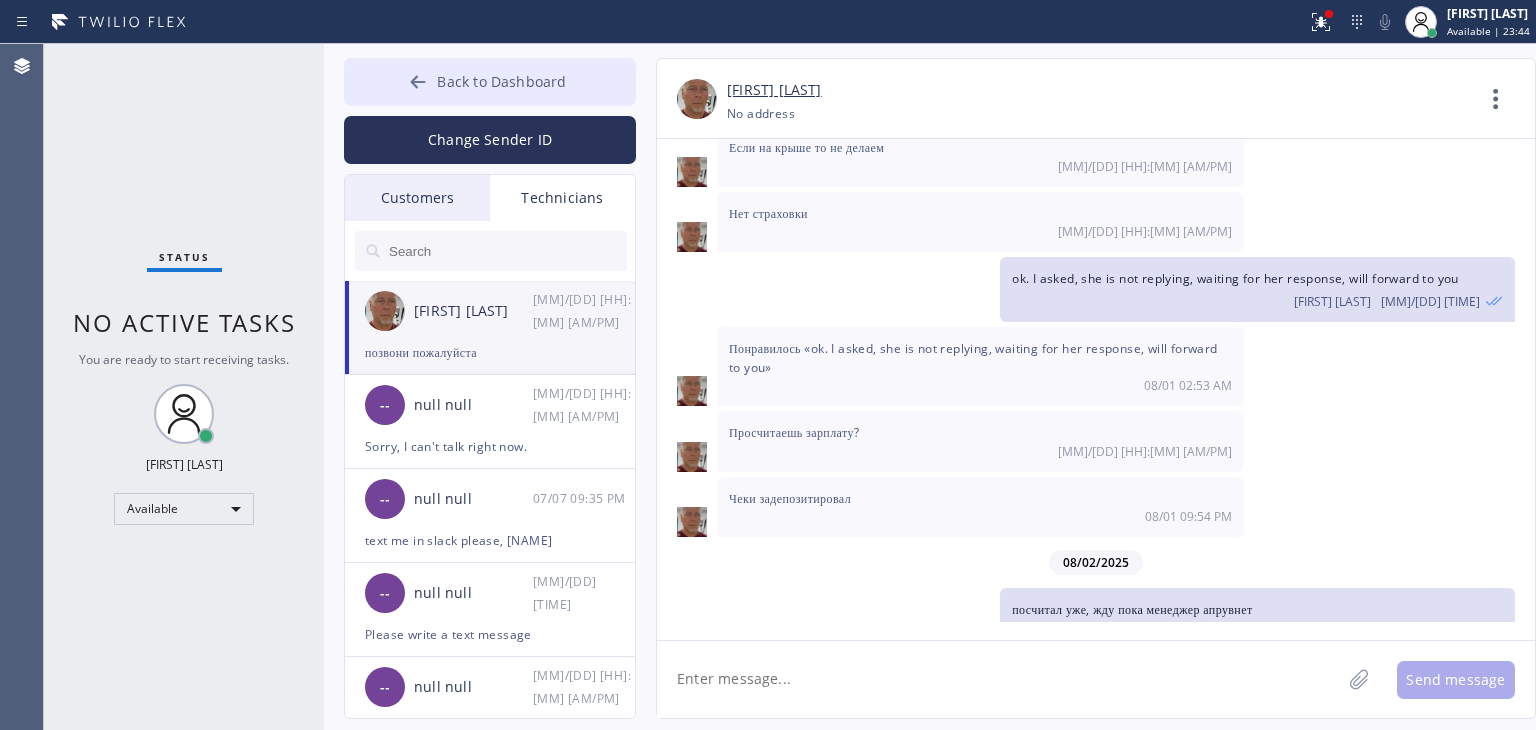 click on "Back to Dashboard" at bounding box center (490, 82) 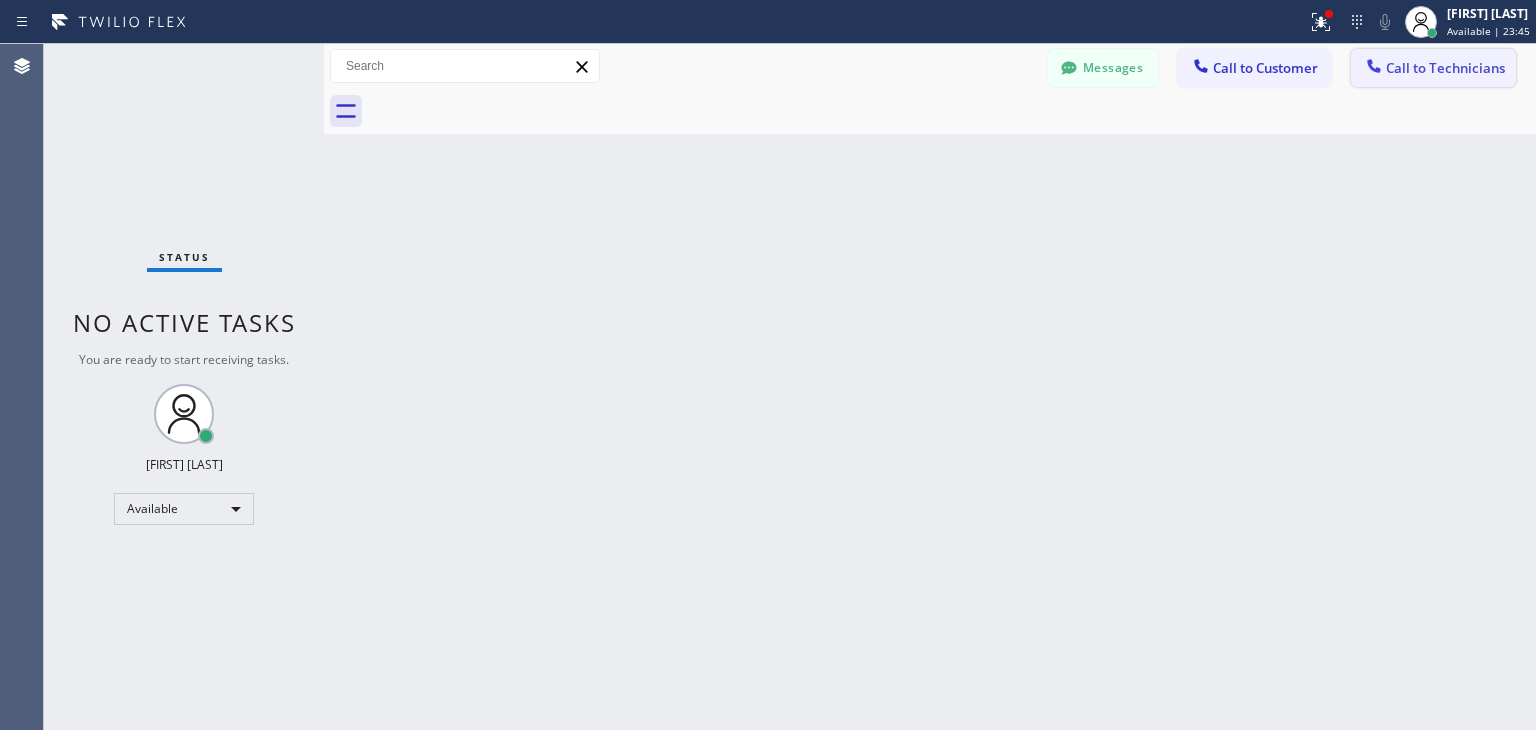 click on "Call to Technicians" at bounding box center (1445, 68) 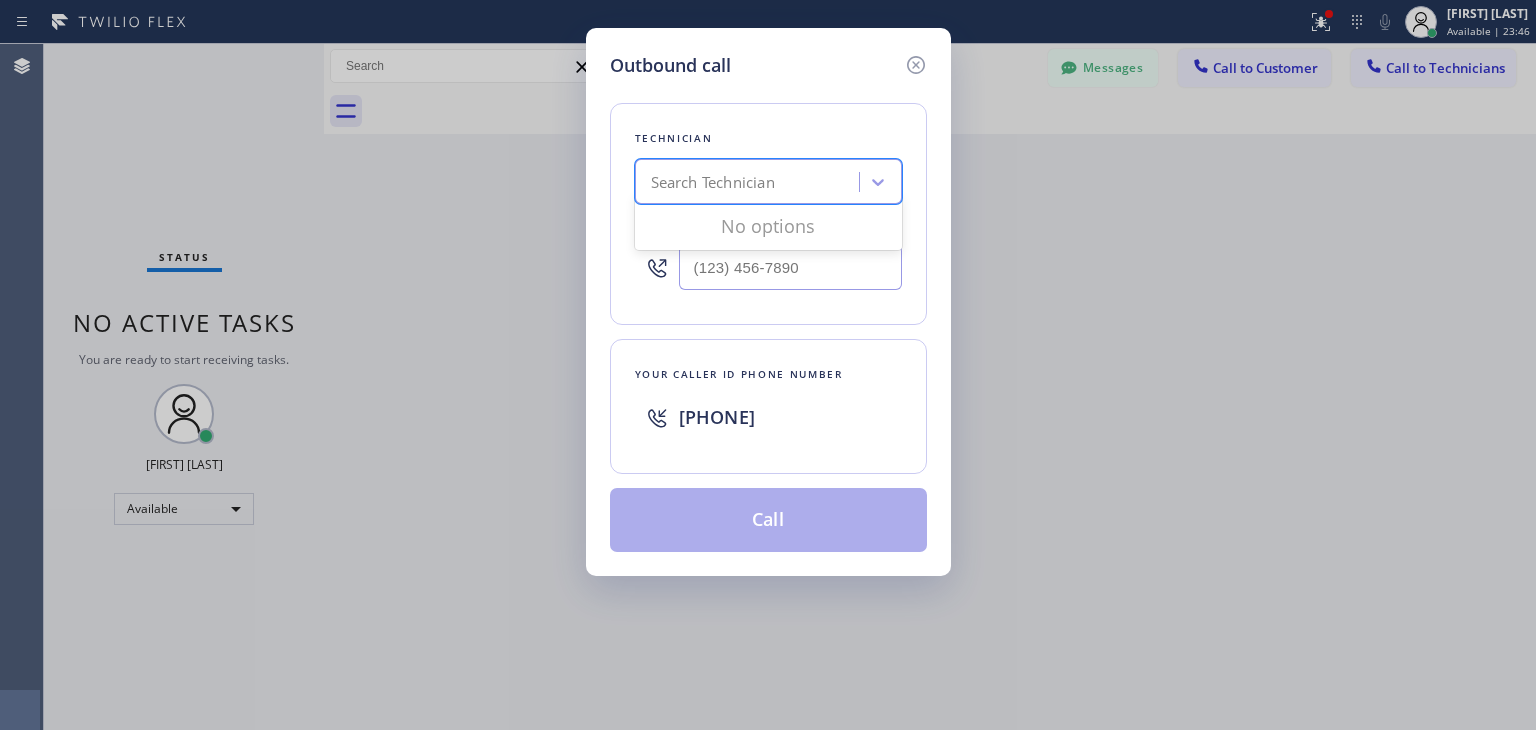 click on "Search Technician" at bounding box center (750, 182) 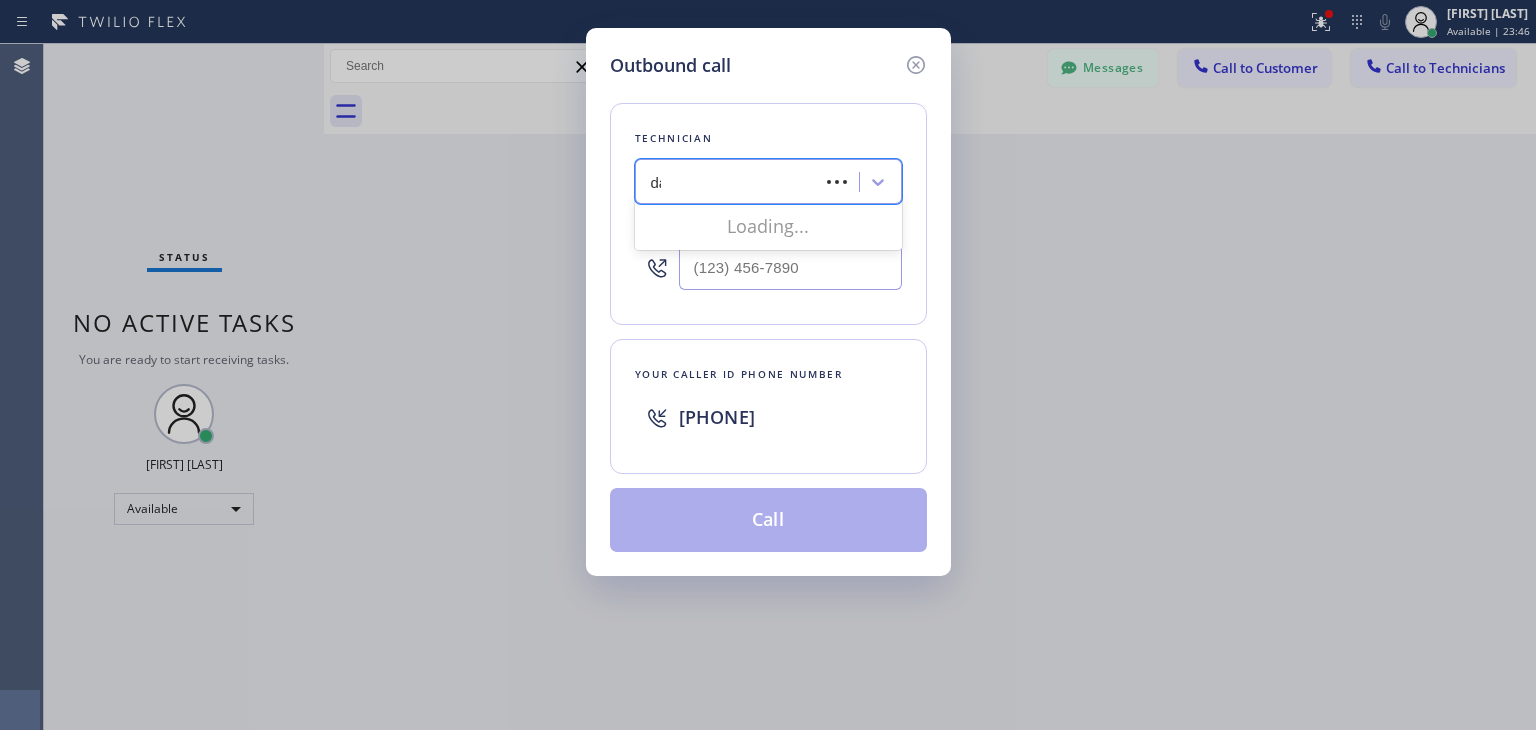 type on "dan" 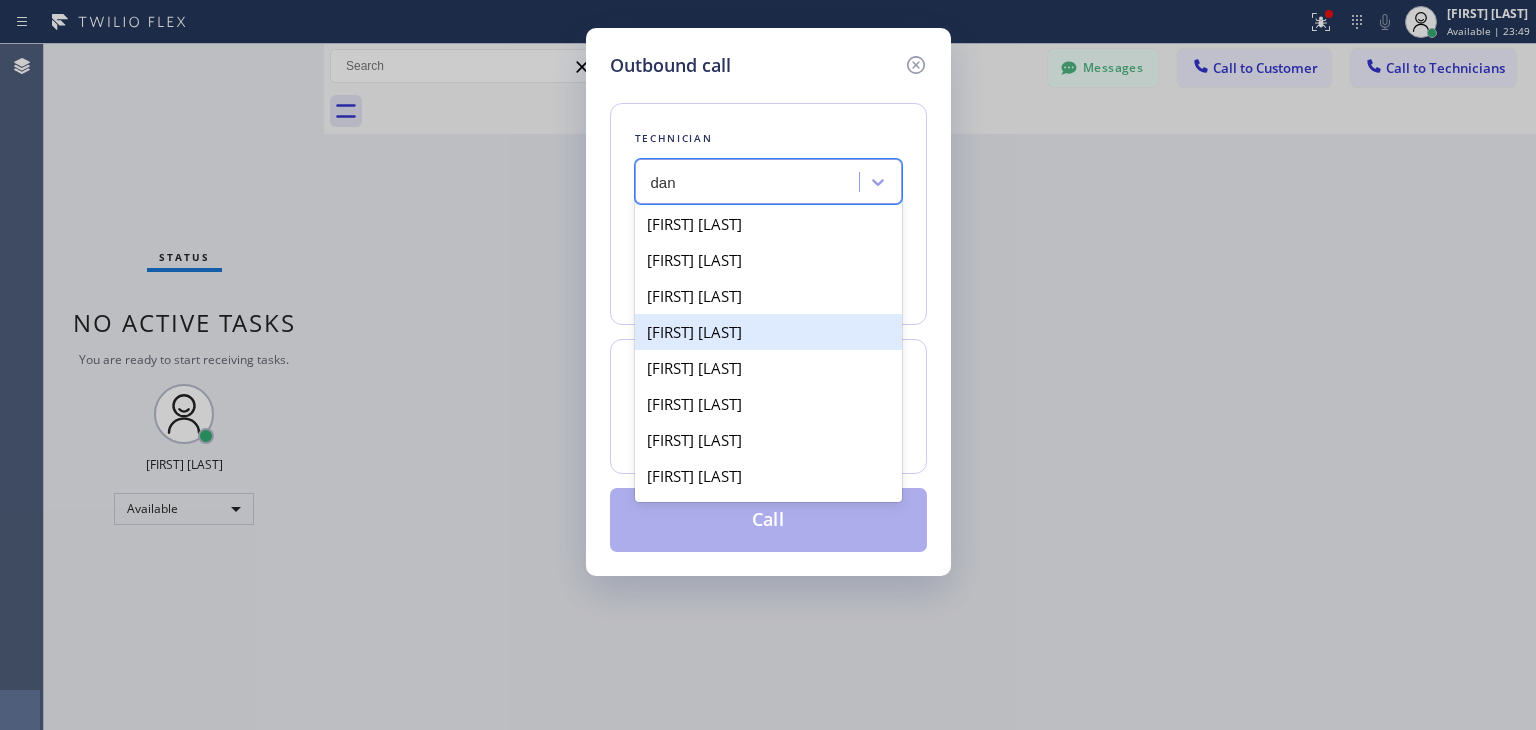 click on "[FIRST] [LAST]" at bounding box center (768, 332) 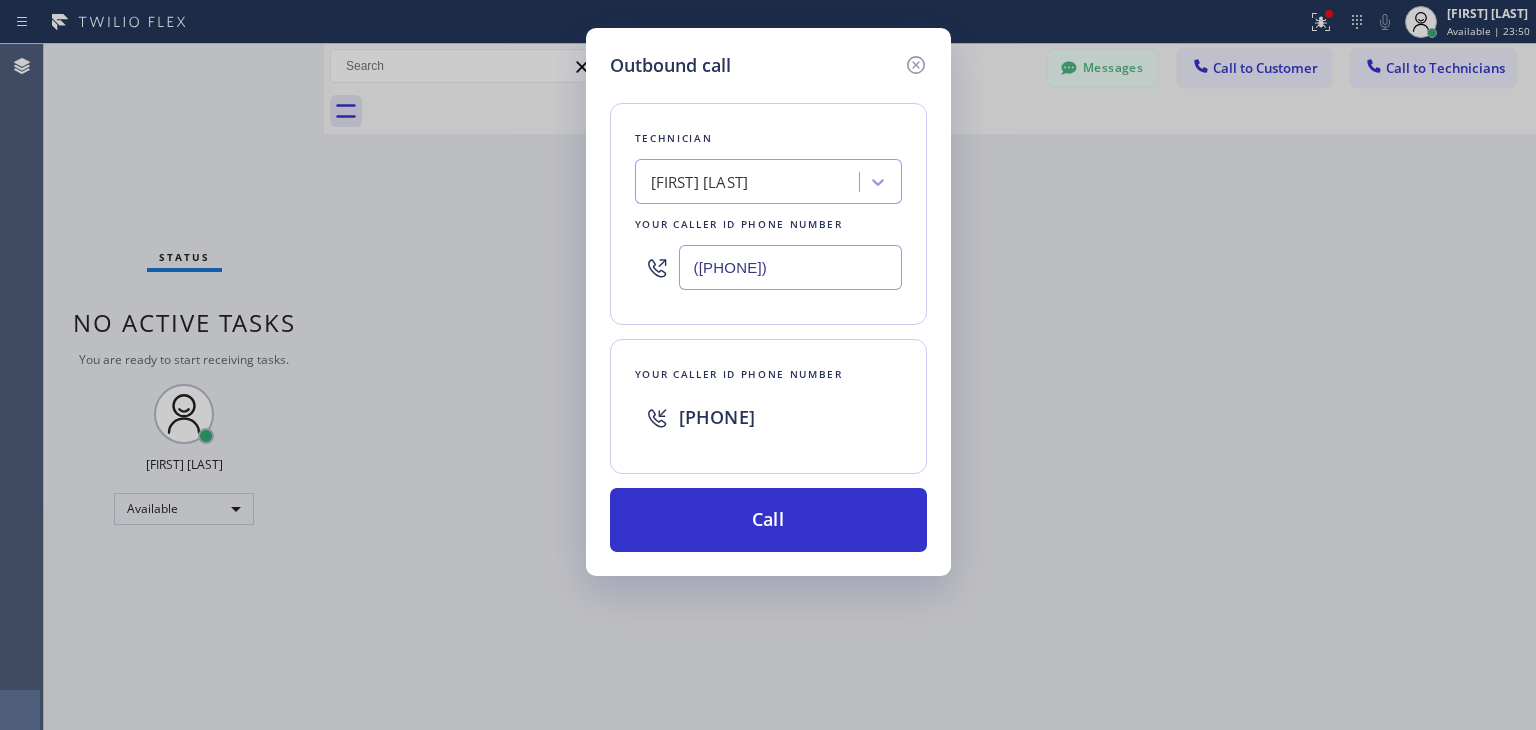 click on "([PHONE])" at bounding box center (790, 267) 